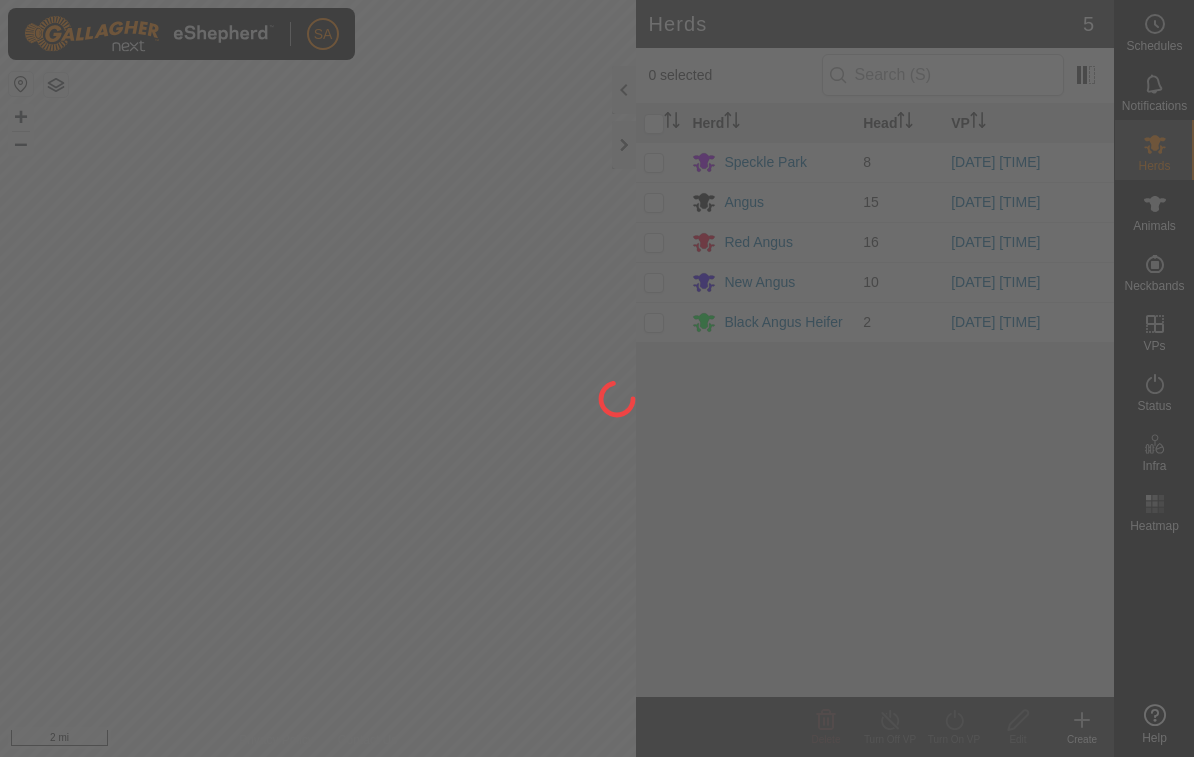 scroll, scrollTop: 0, scrollLeft: 0, axis: both 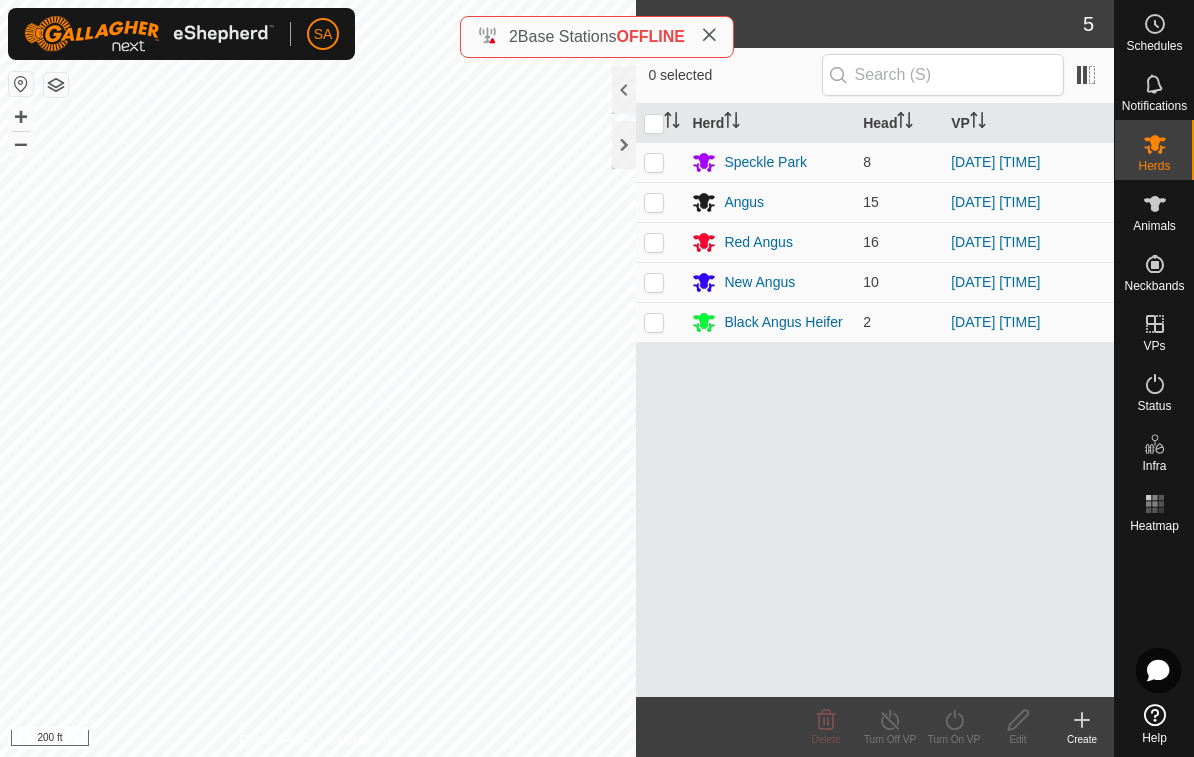 click at bounding box center (660, 202) 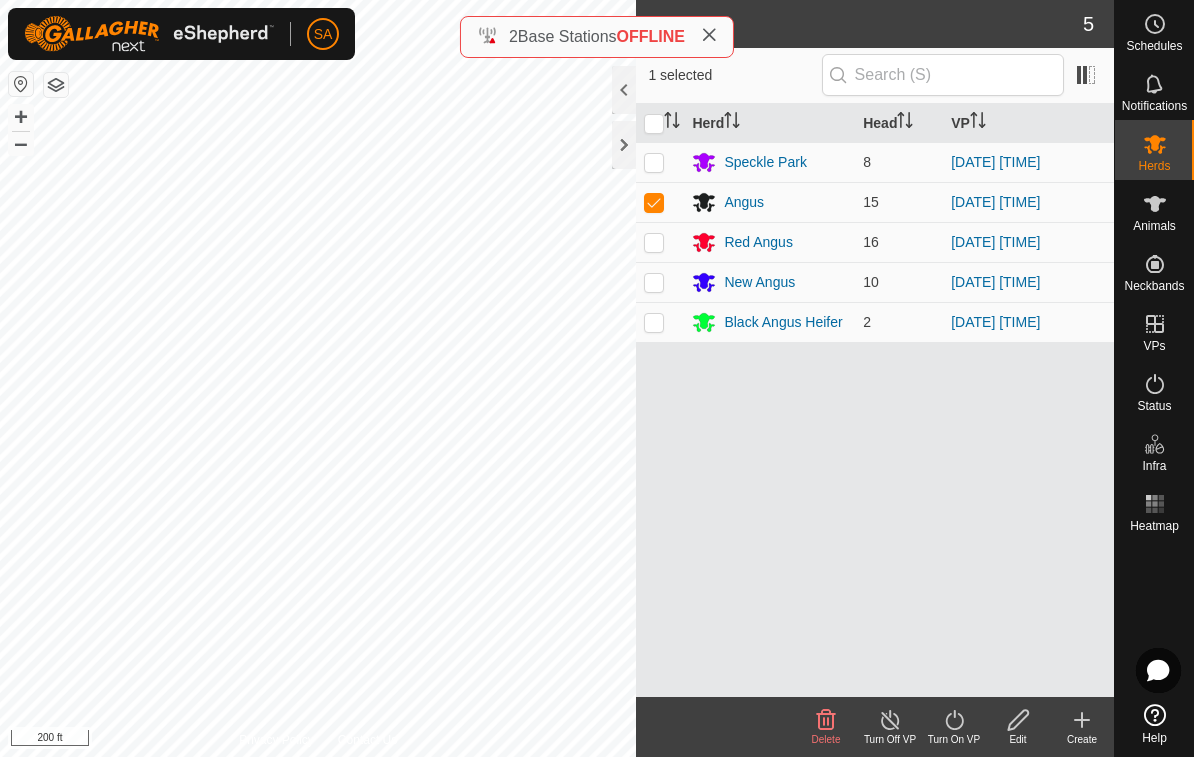 click at bounding box center [654, 202] 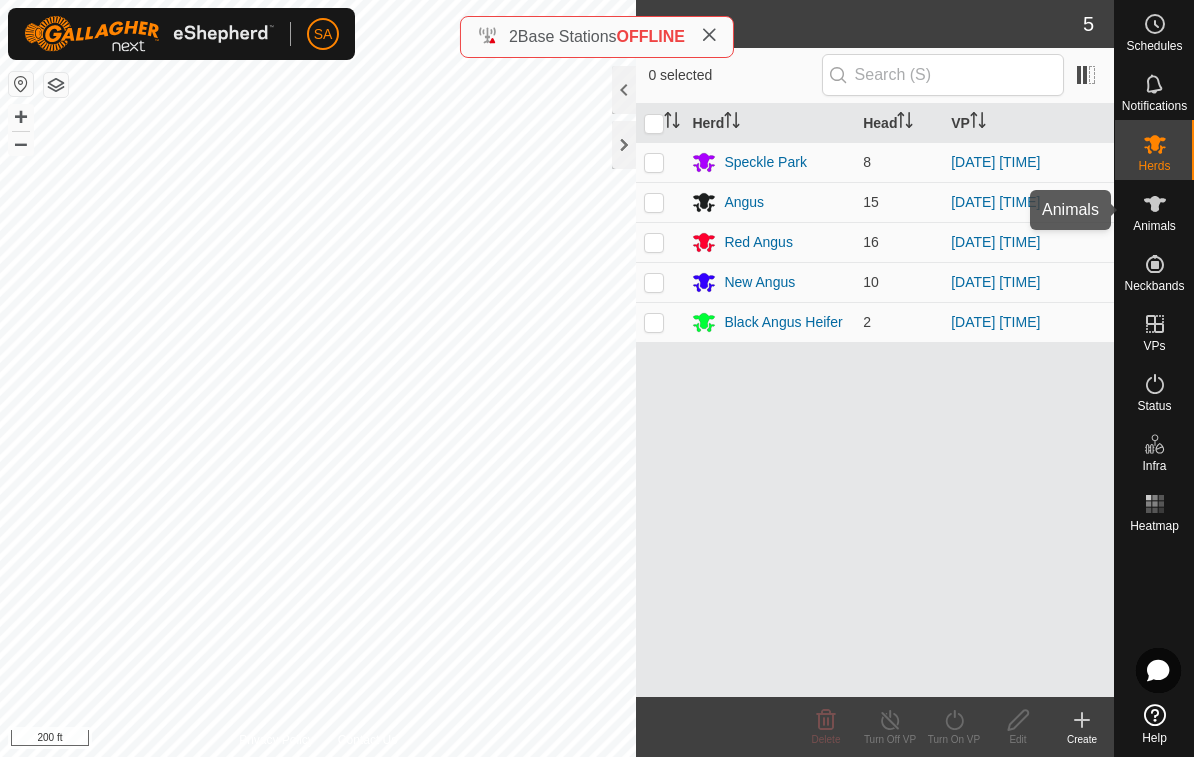 click on "Animals" at bounding box center [1154, 226] 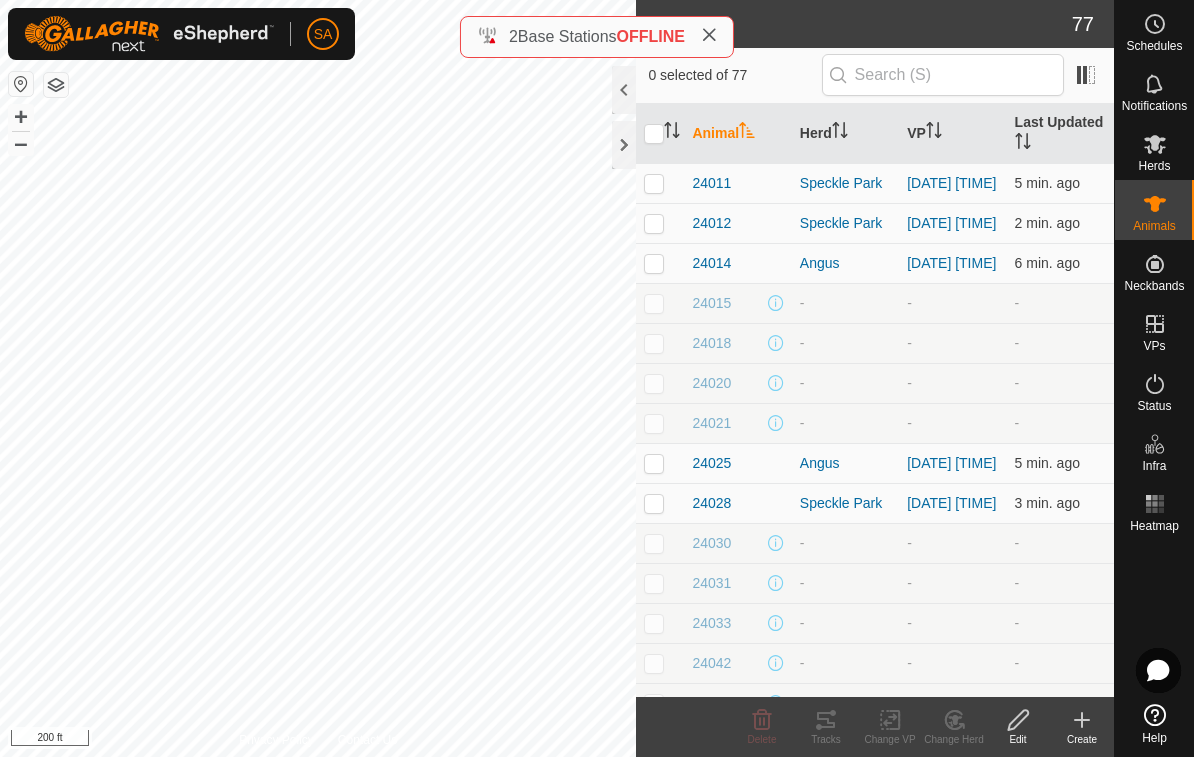 click 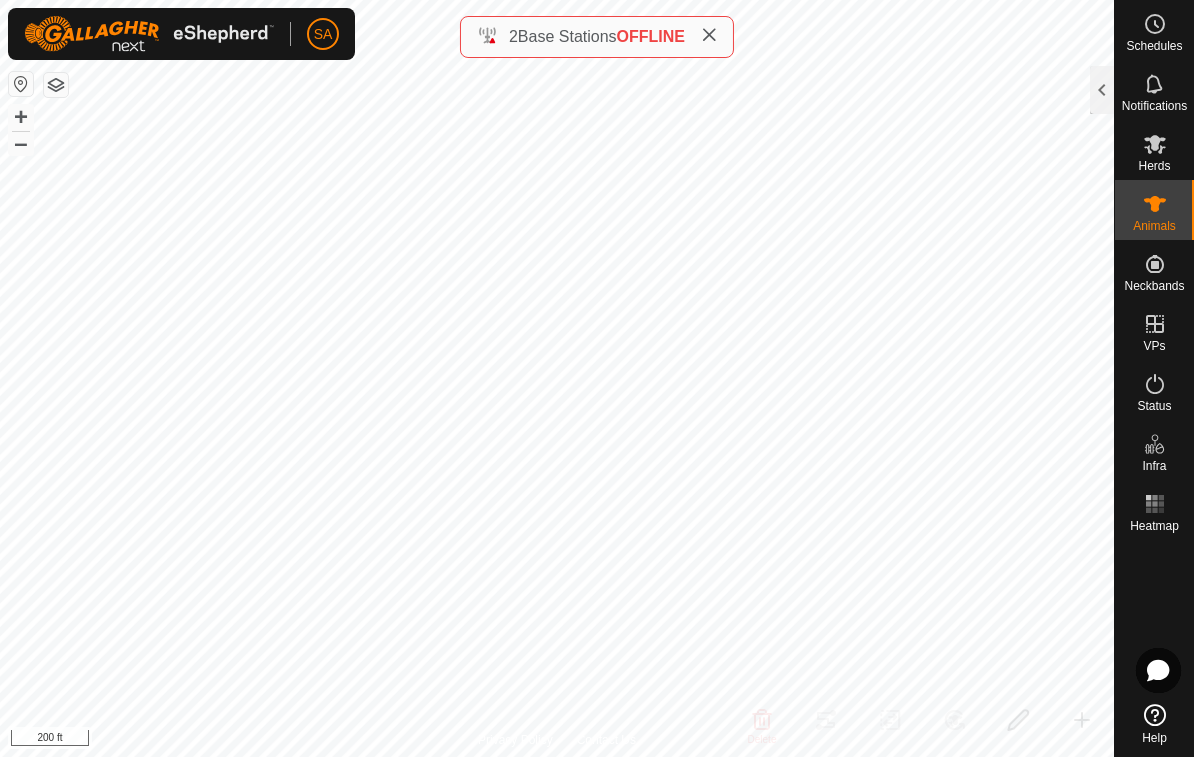 click 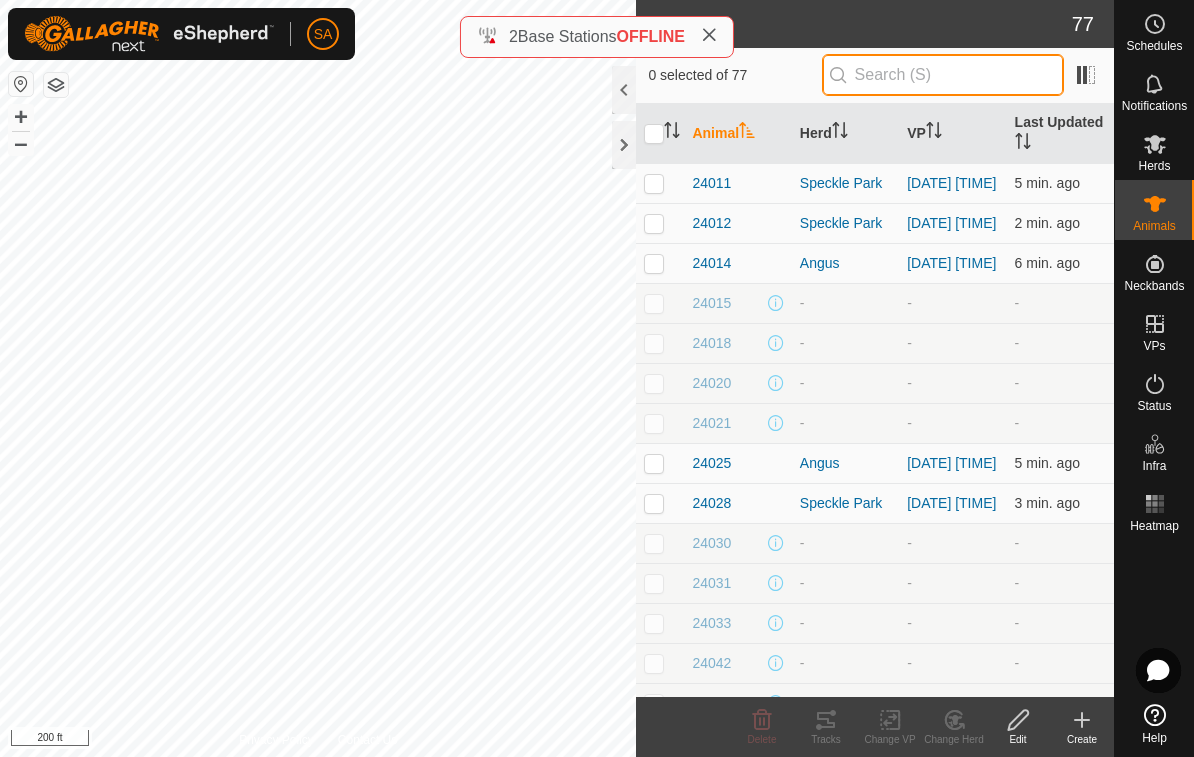 click at bounding box center (943, 75) 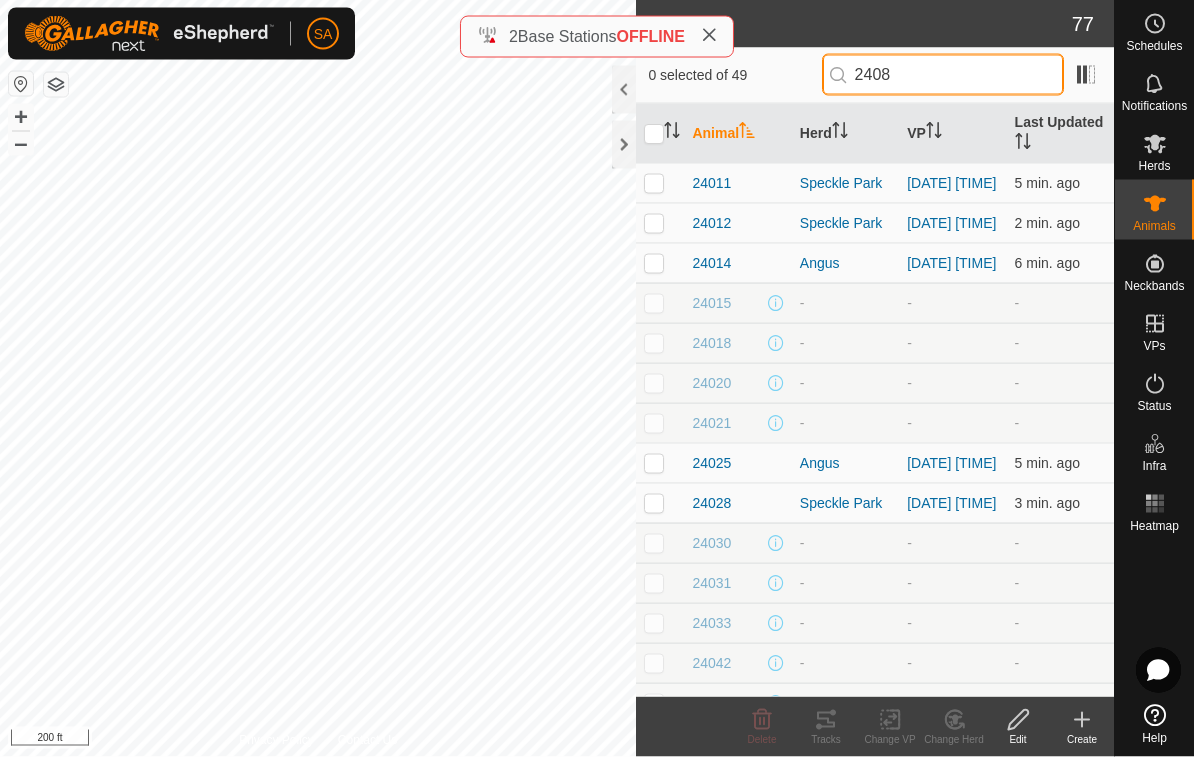 type on "24086" 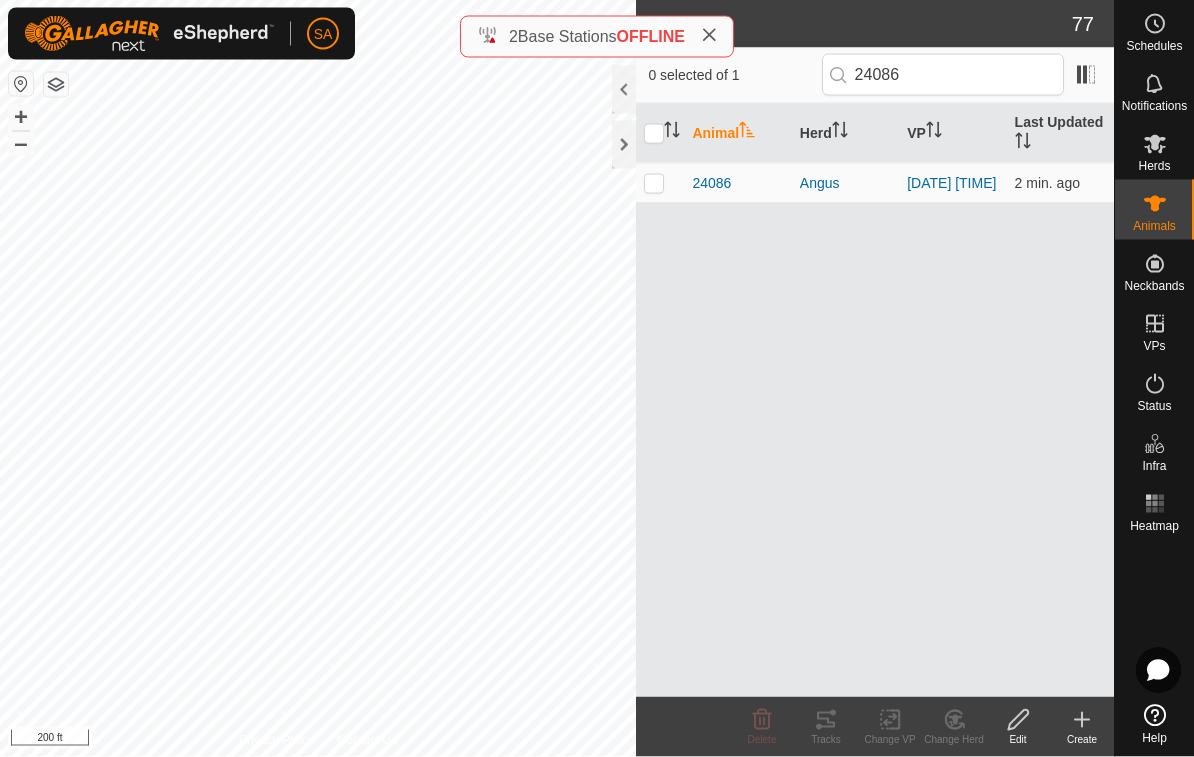 click on "24086" at bounding box center (711, 183) 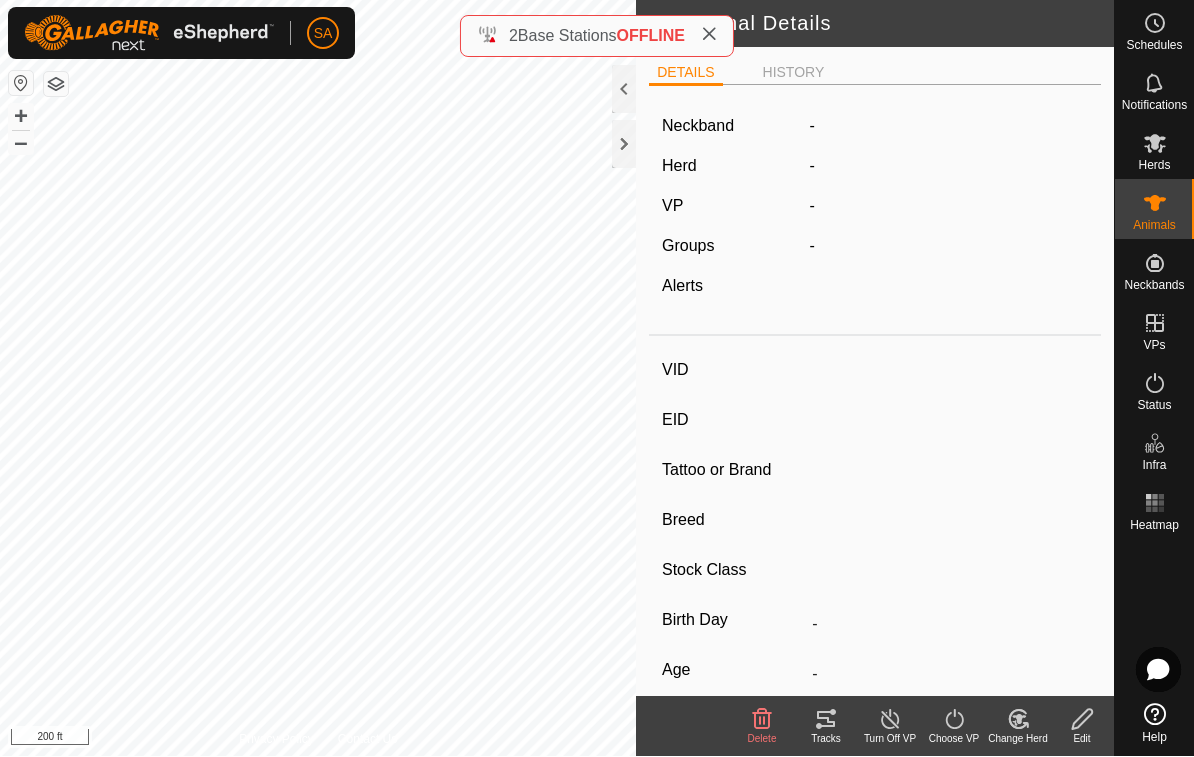 type on "24086" 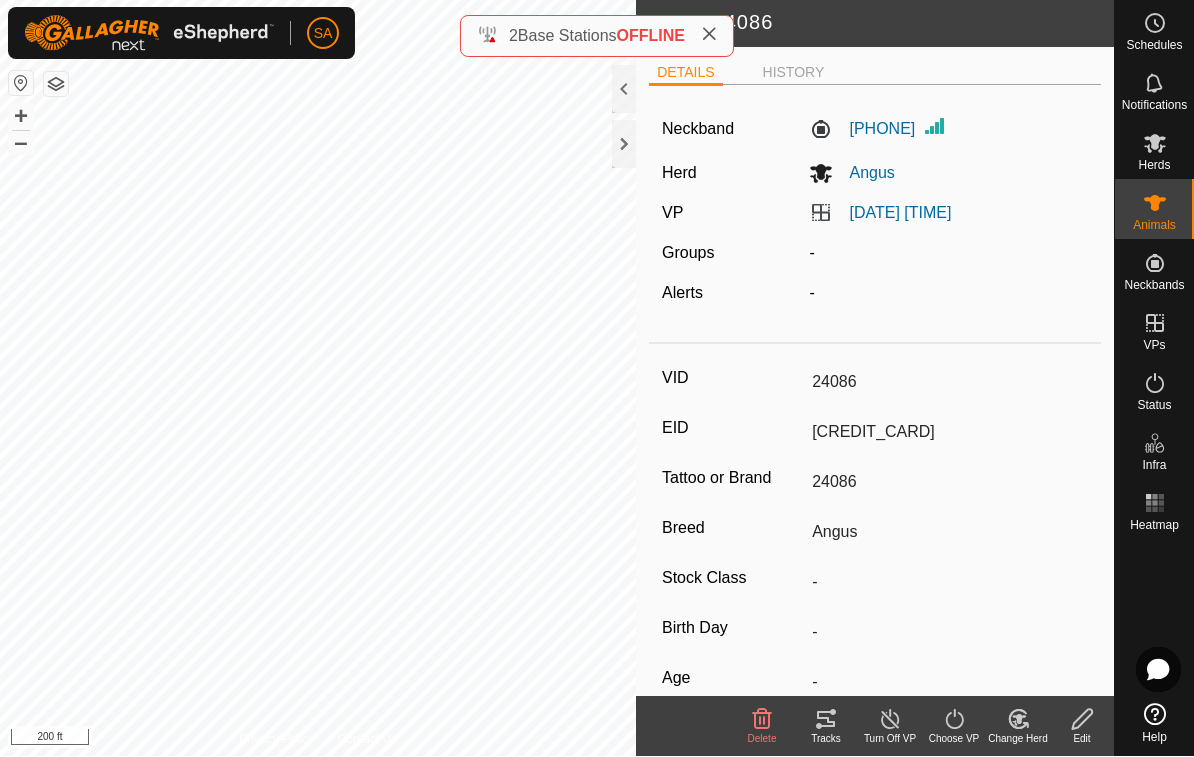 click 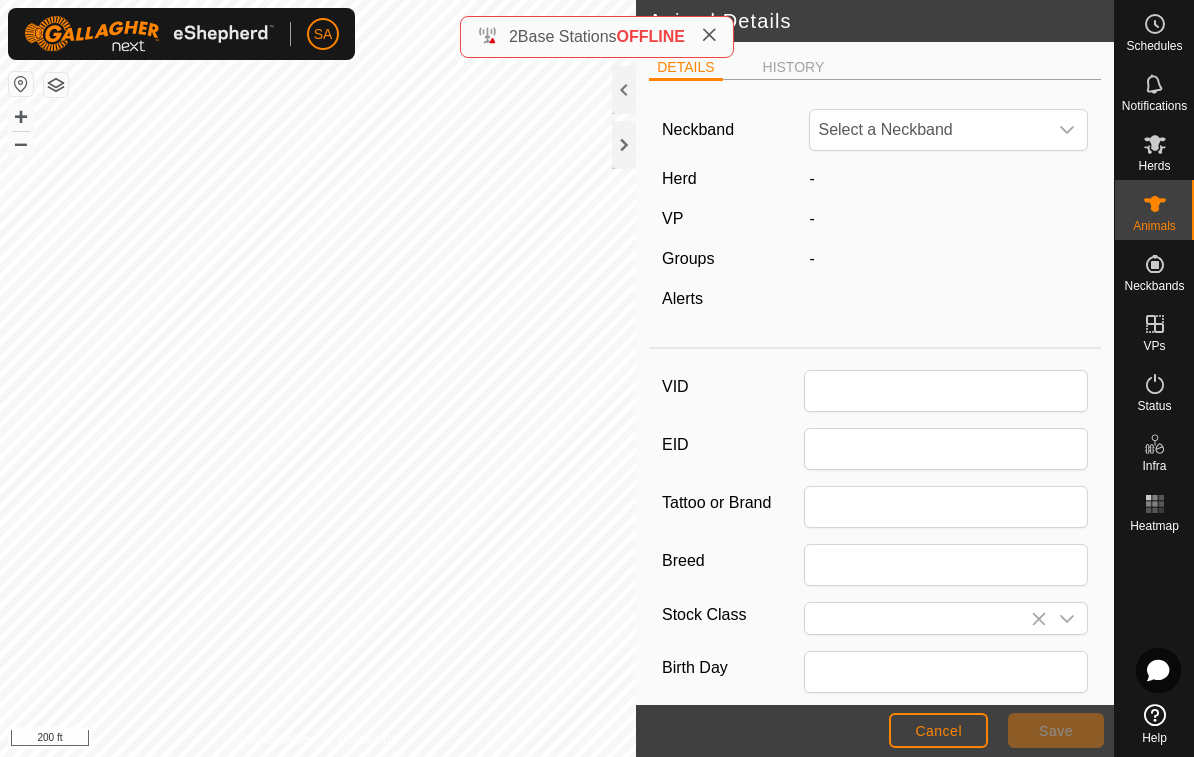 type on "24086" 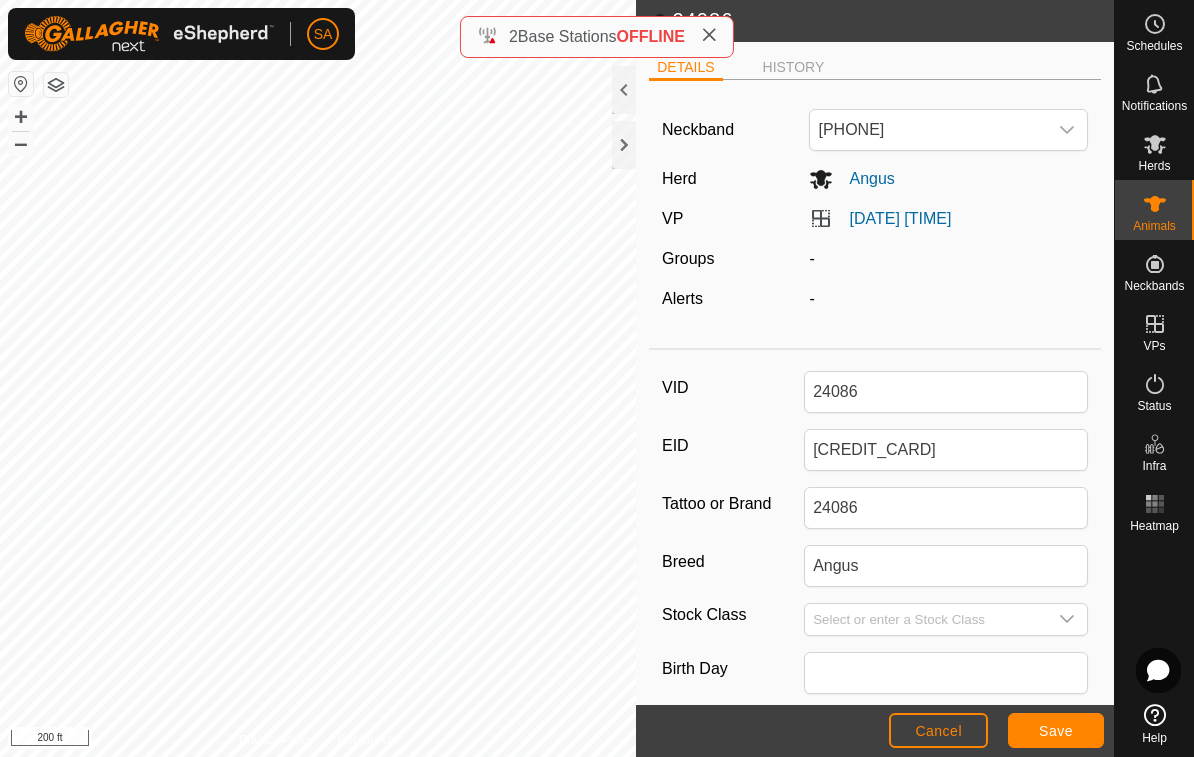 click on "Angus" 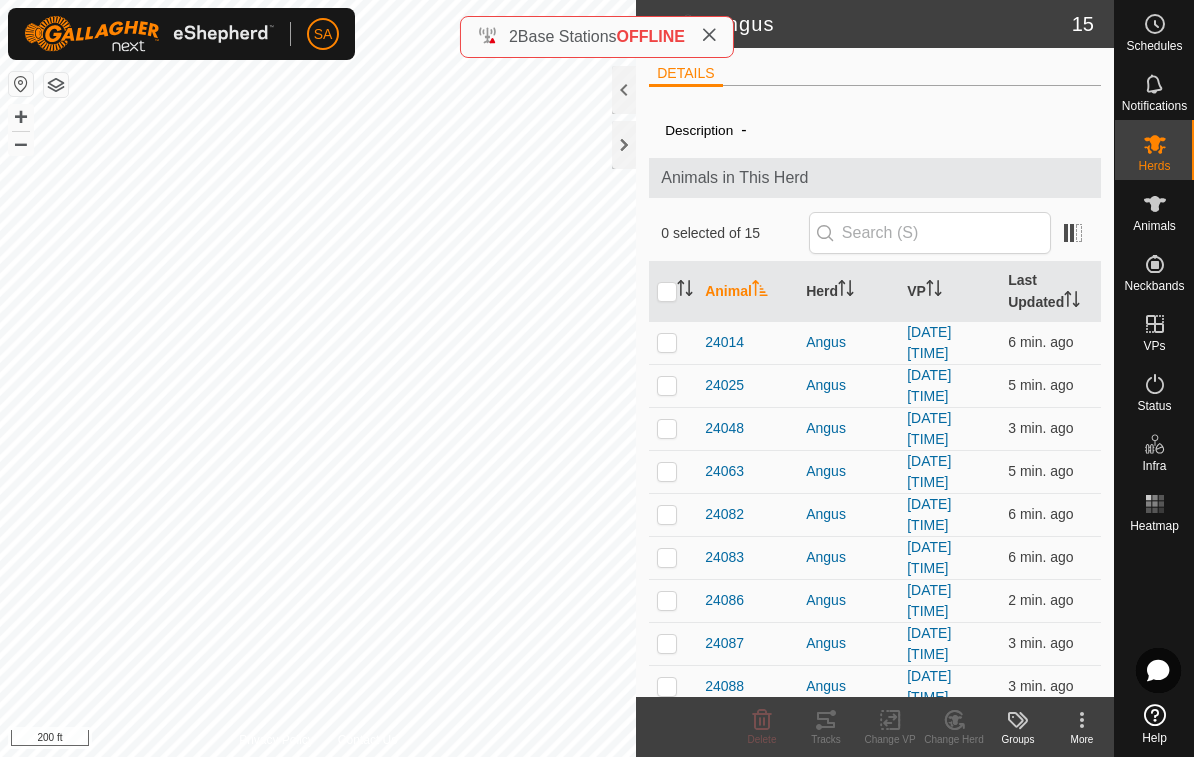click on "Animals in This Herd" 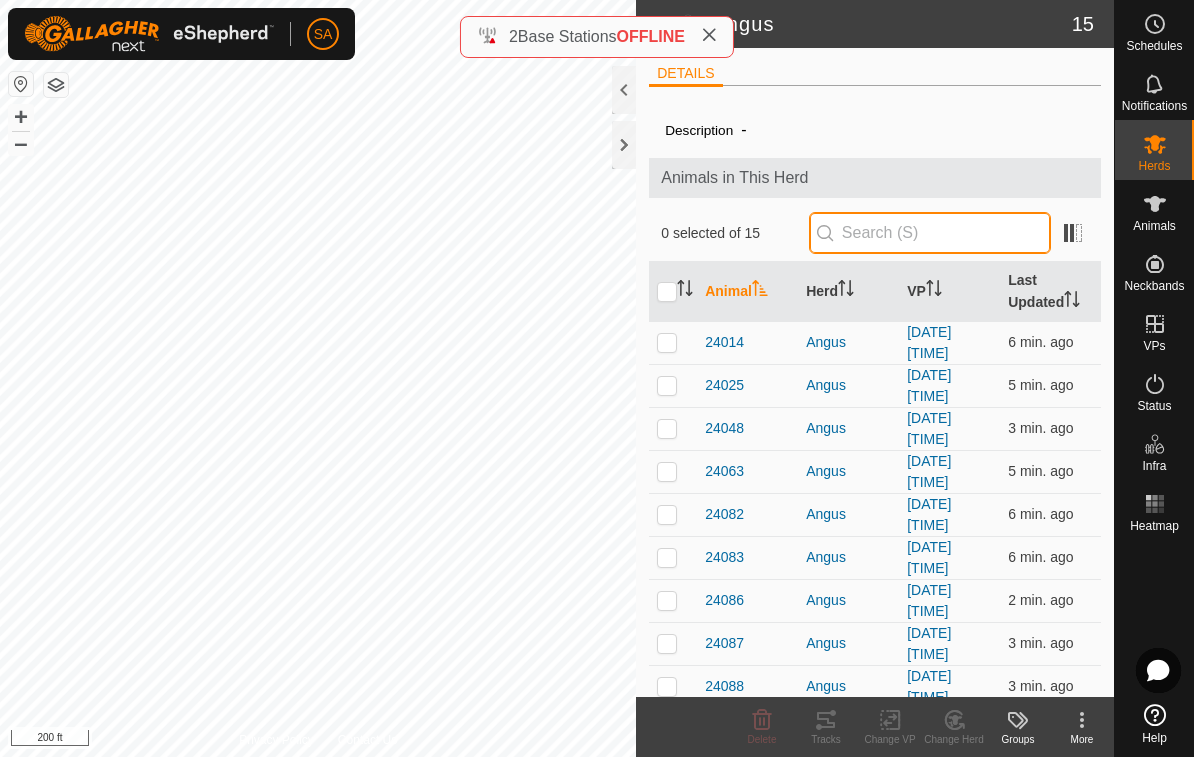 click at bounding box center (930, 233) 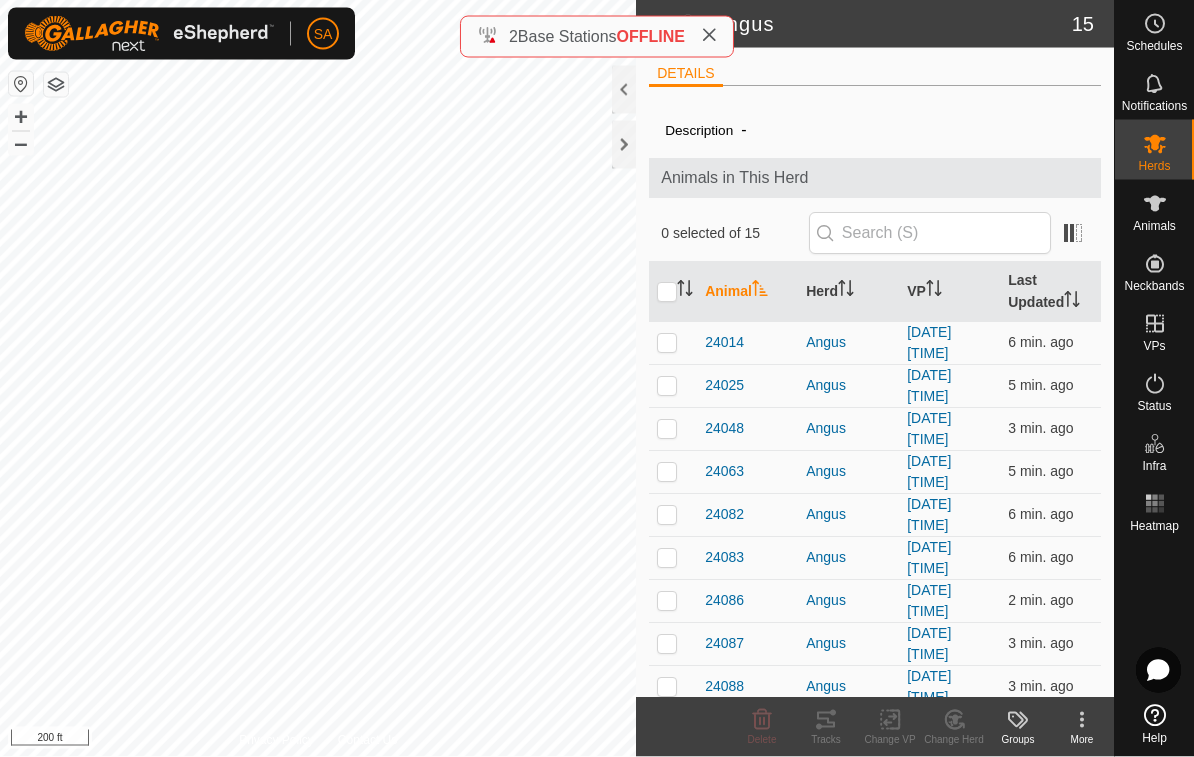 click 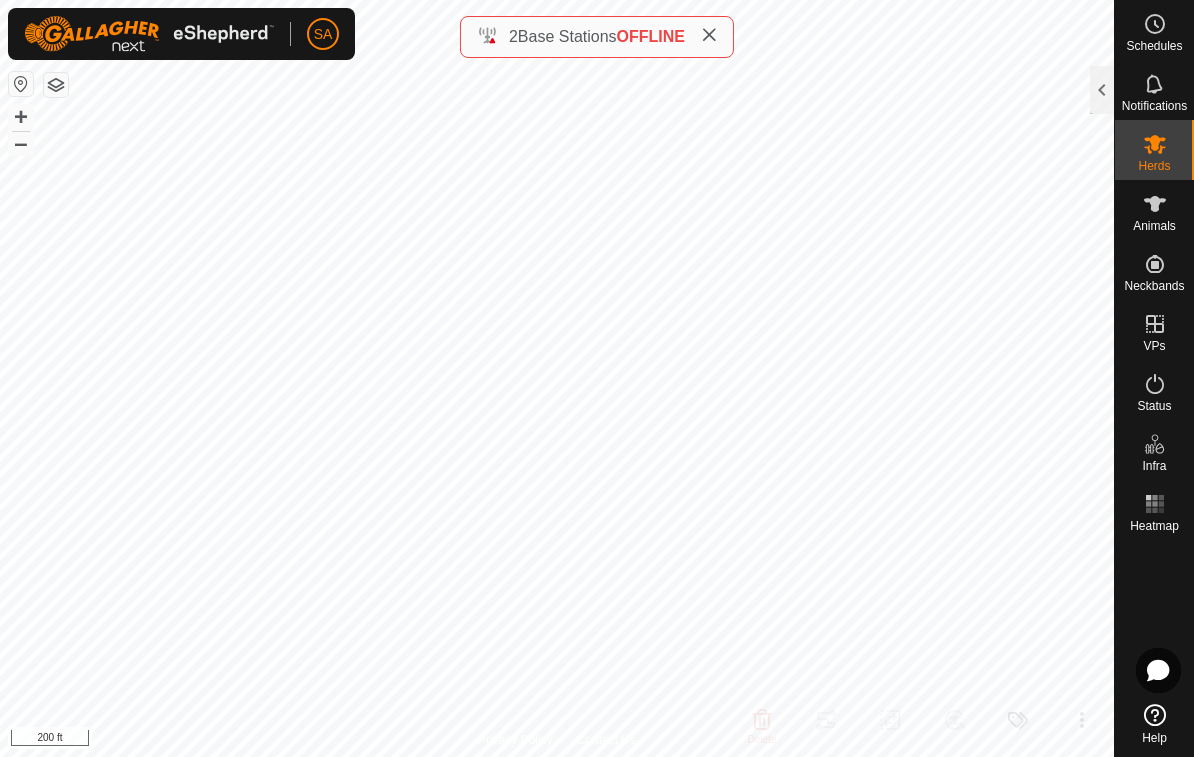 click 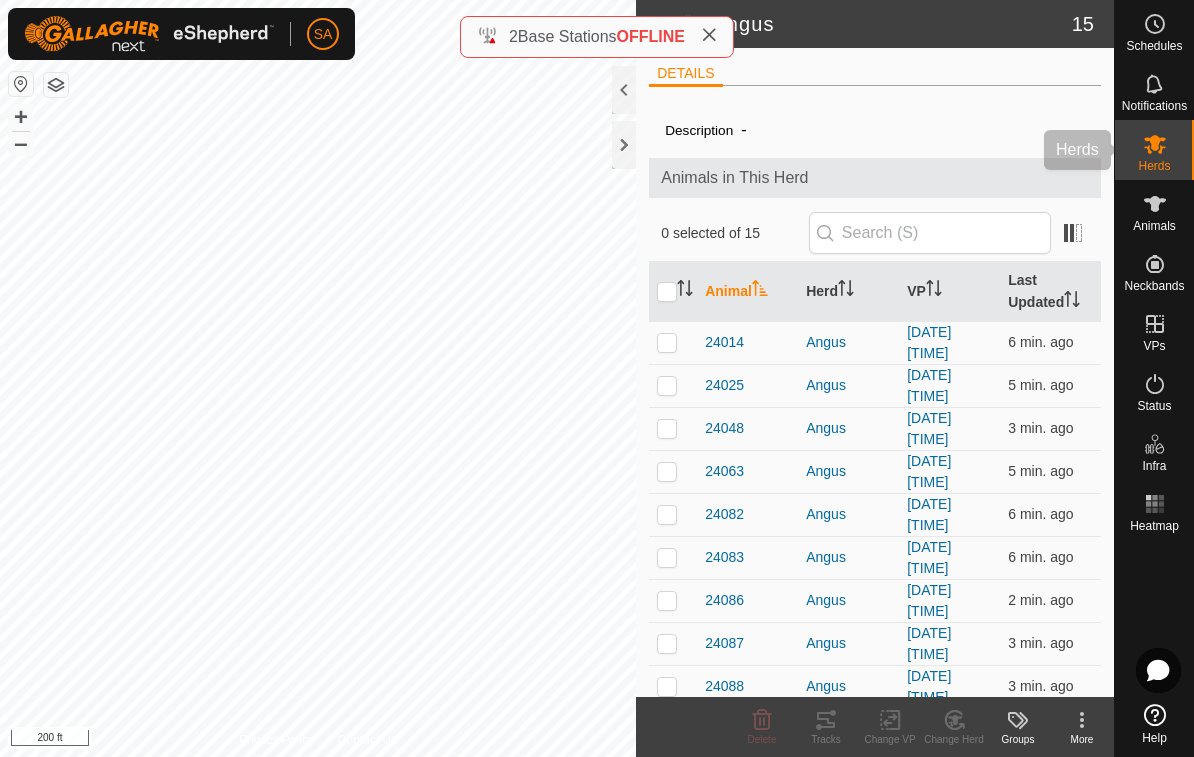 click at bounding box center [1155, 144] 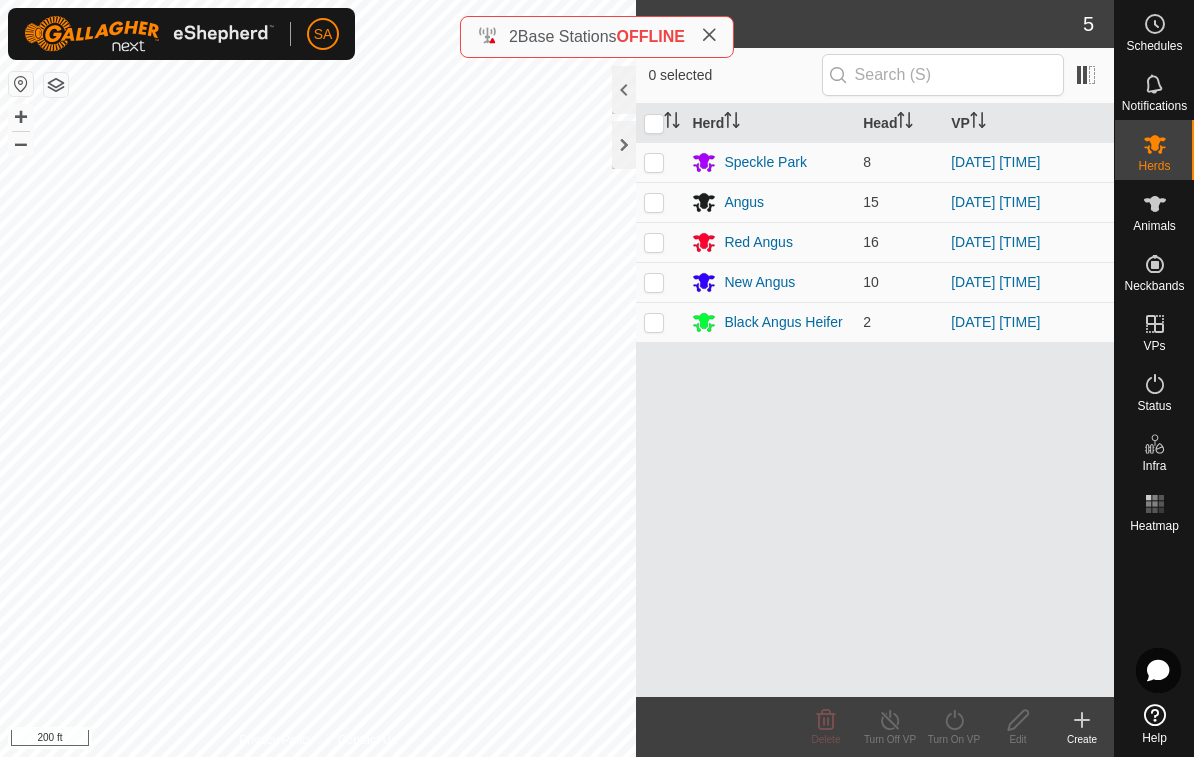 click on "Create" 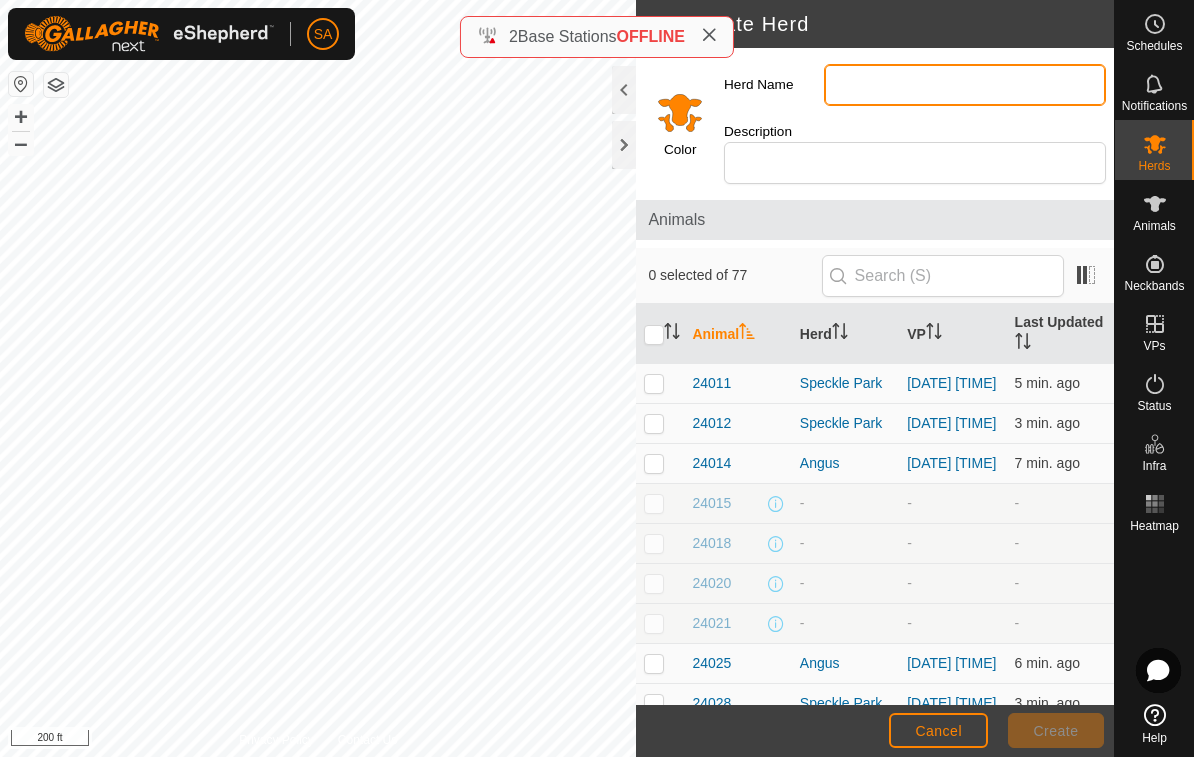 click on "Herd Name" at bounding box center [965, 85] 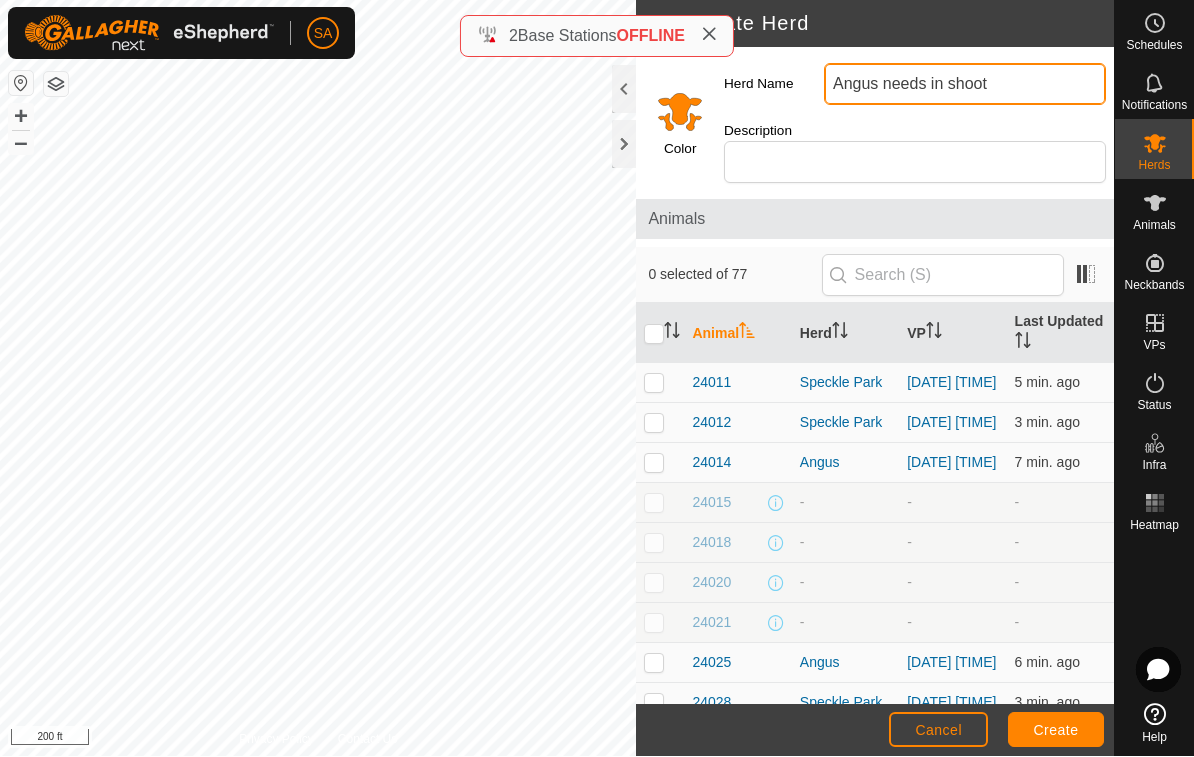 type on "Angus needs in shoot" 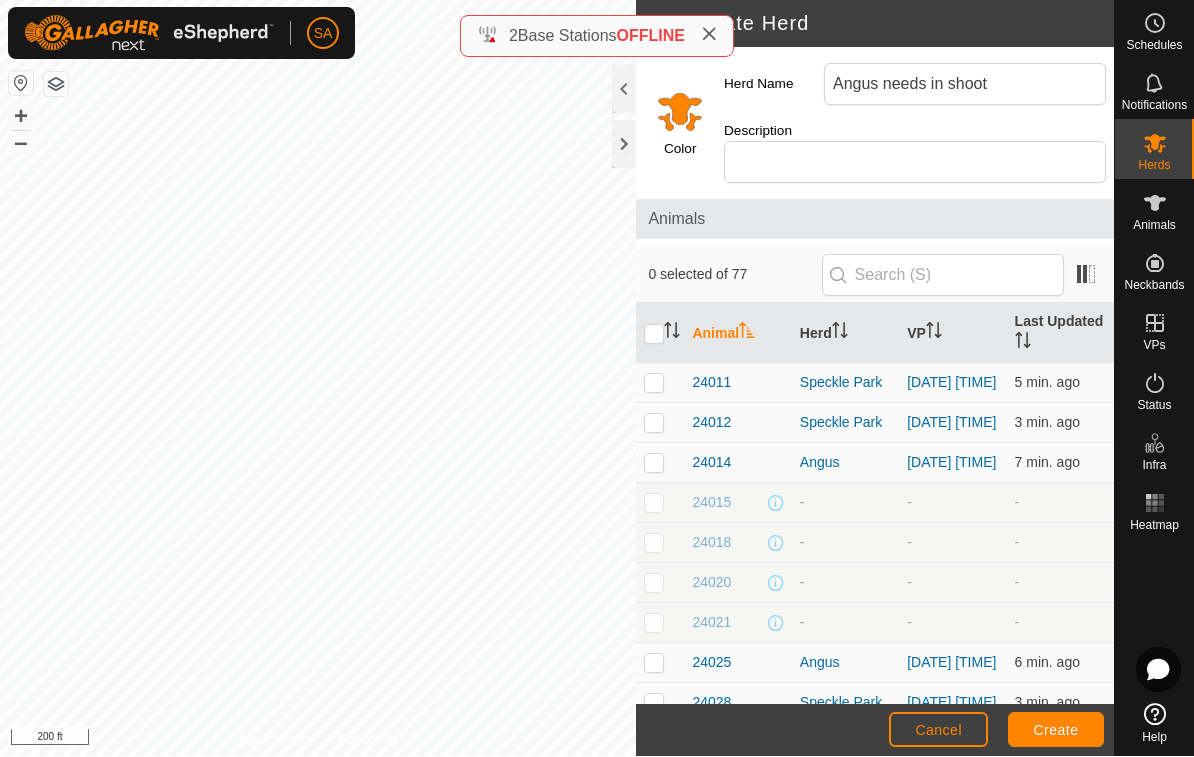 click on "Create" at bounding box center (1056, 731) 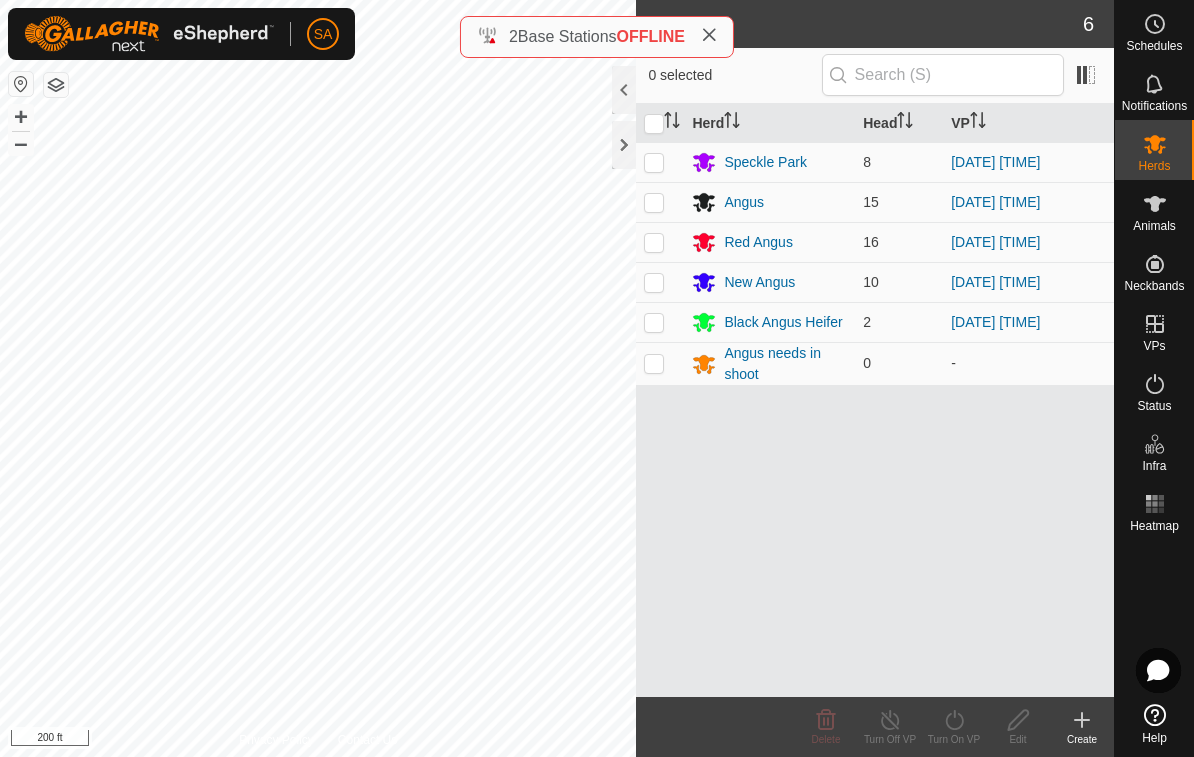 click on "Angus" at bounding box center (744, 202) 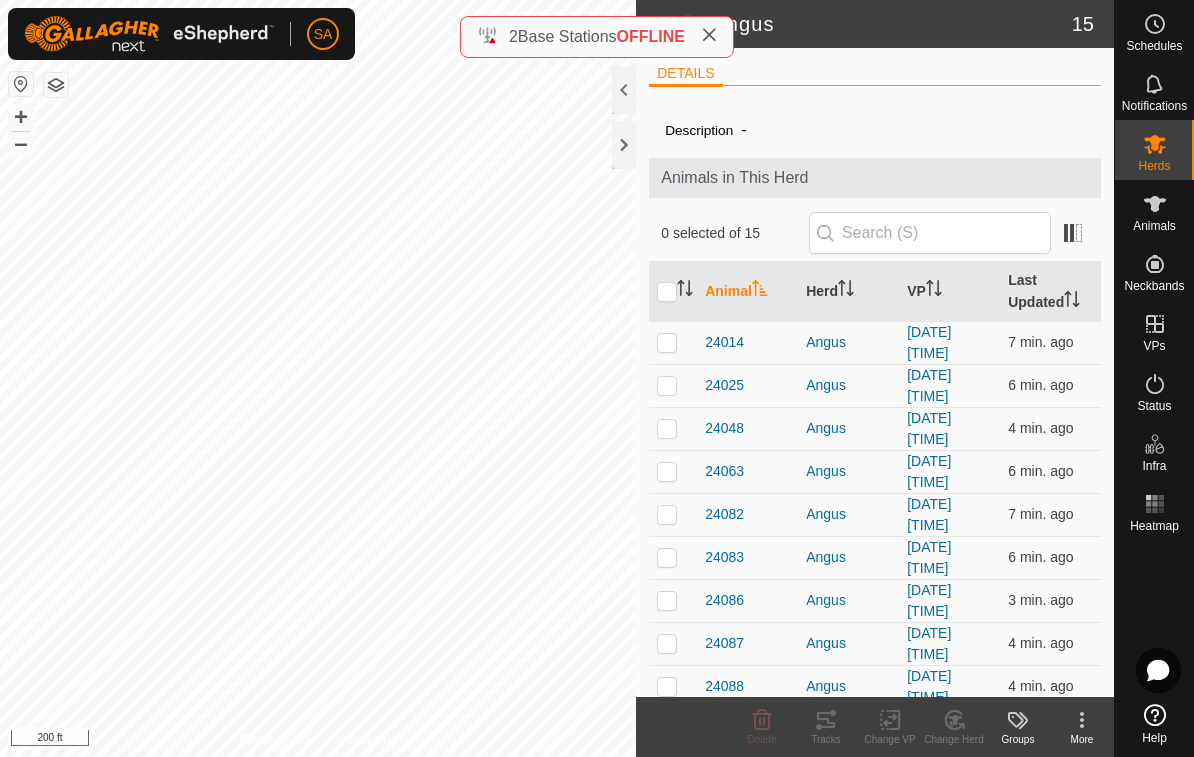 click on "24086" at bounding box center (724, 600) 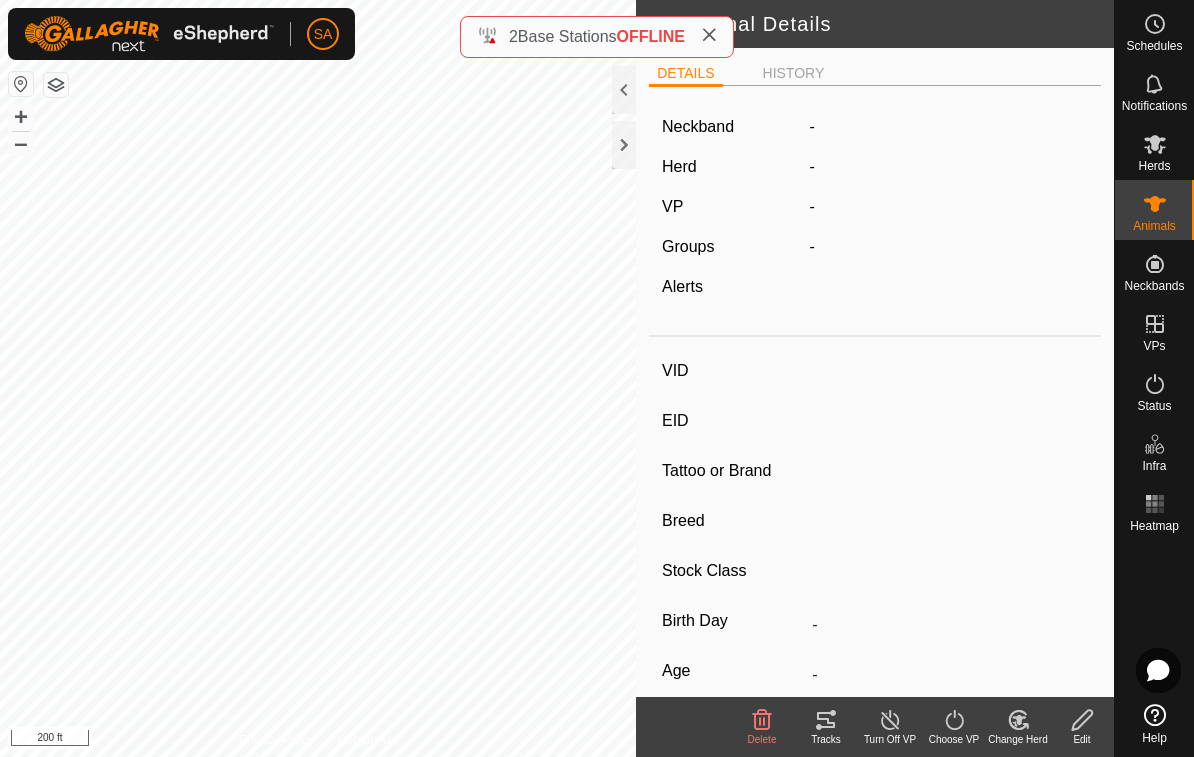 type on "24086" 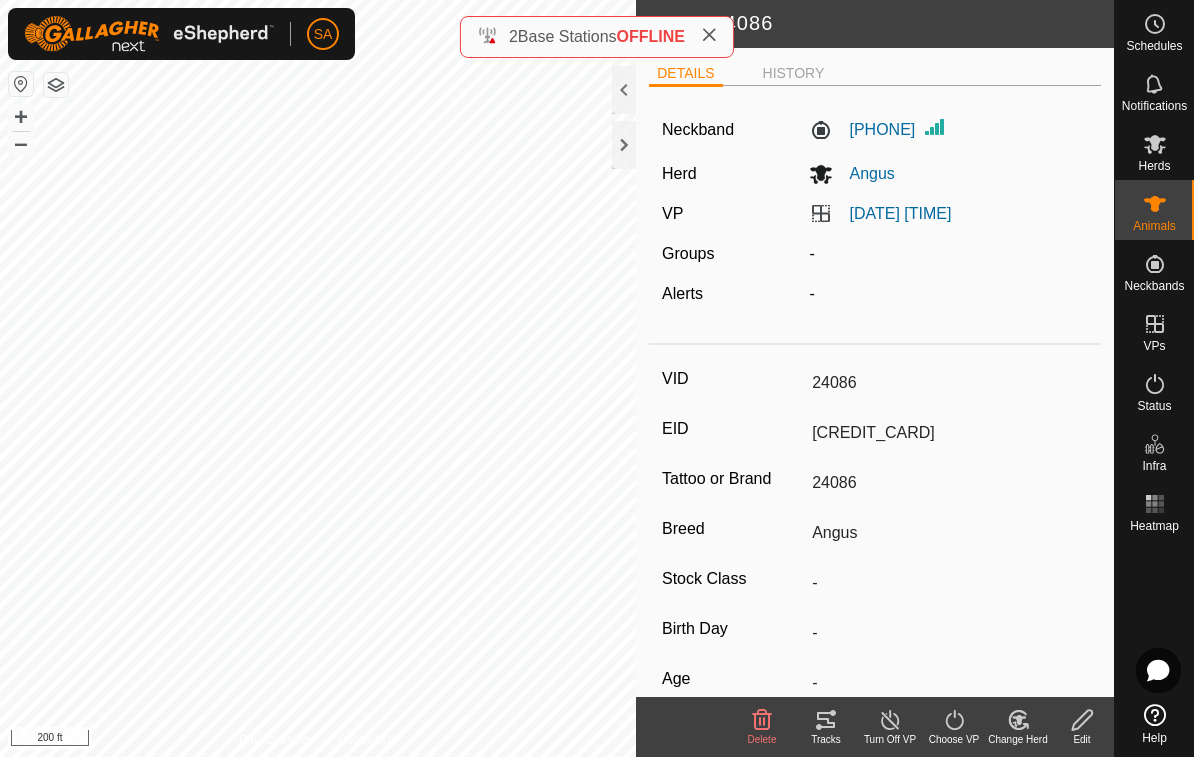 click 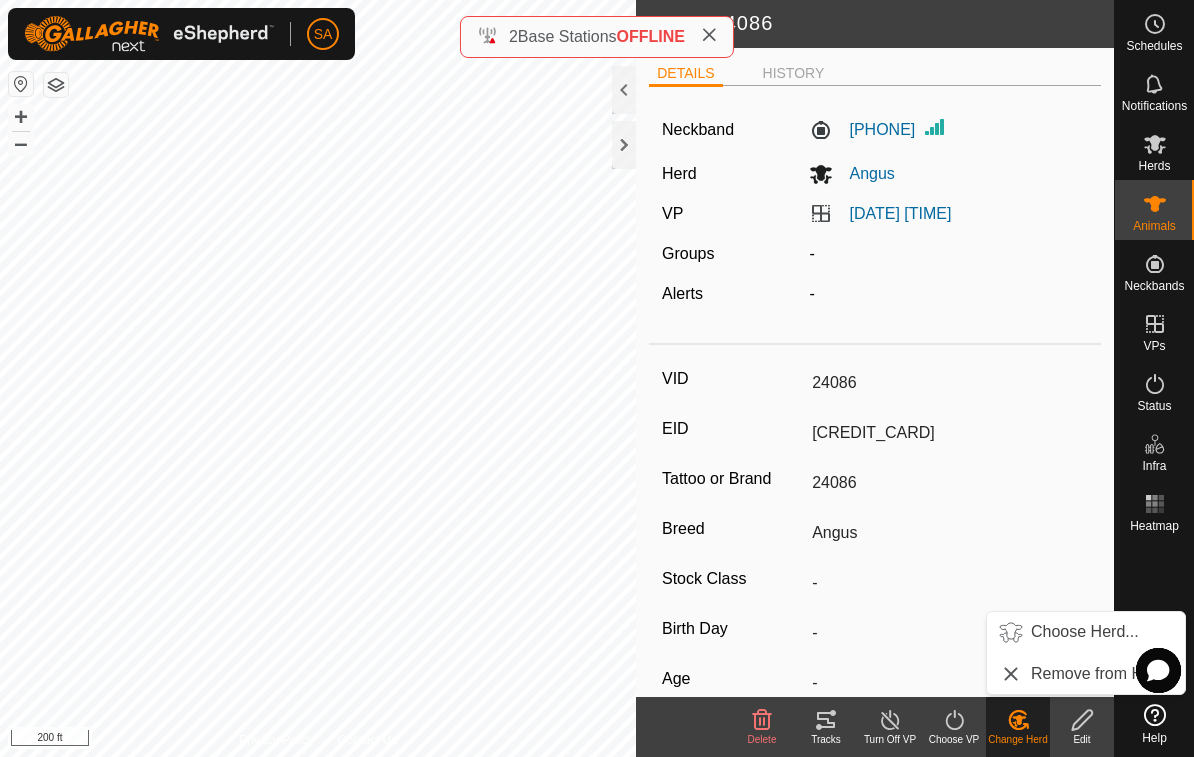 click on "Choose Herd..." at bounding box center (1085, 632) 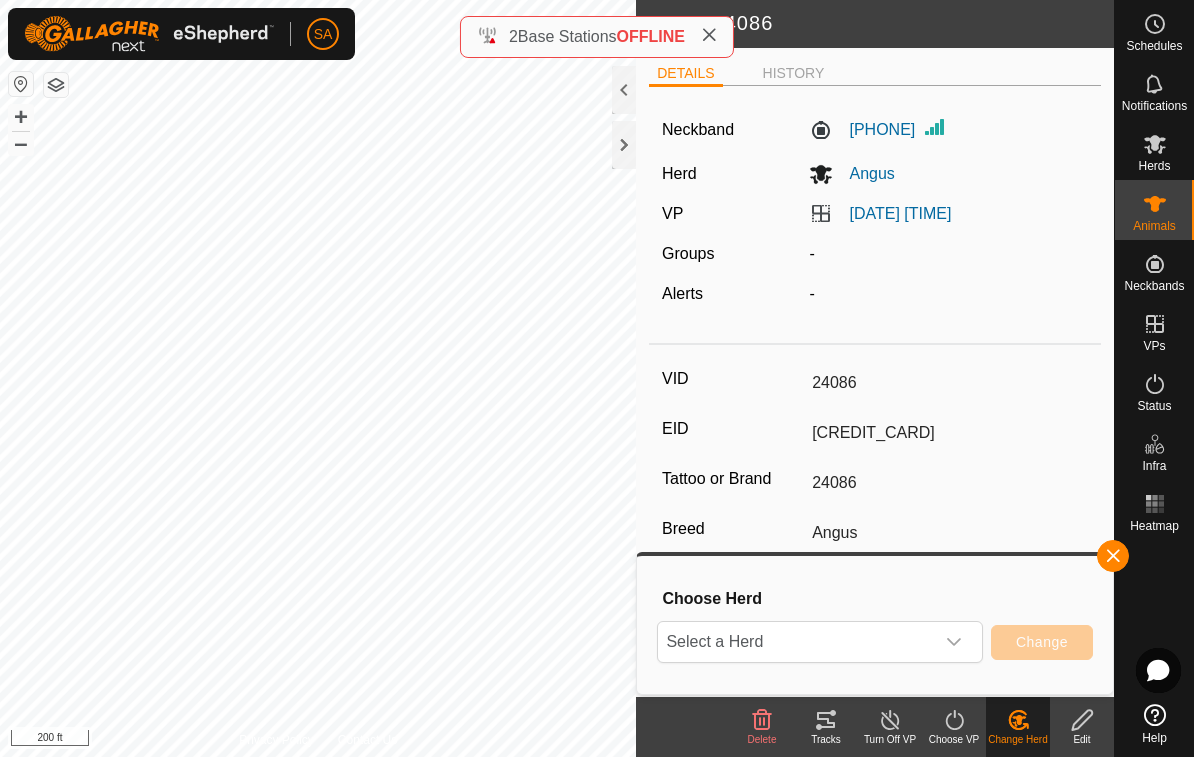 click on "Select a Herd" at bounding box center (796, 642) 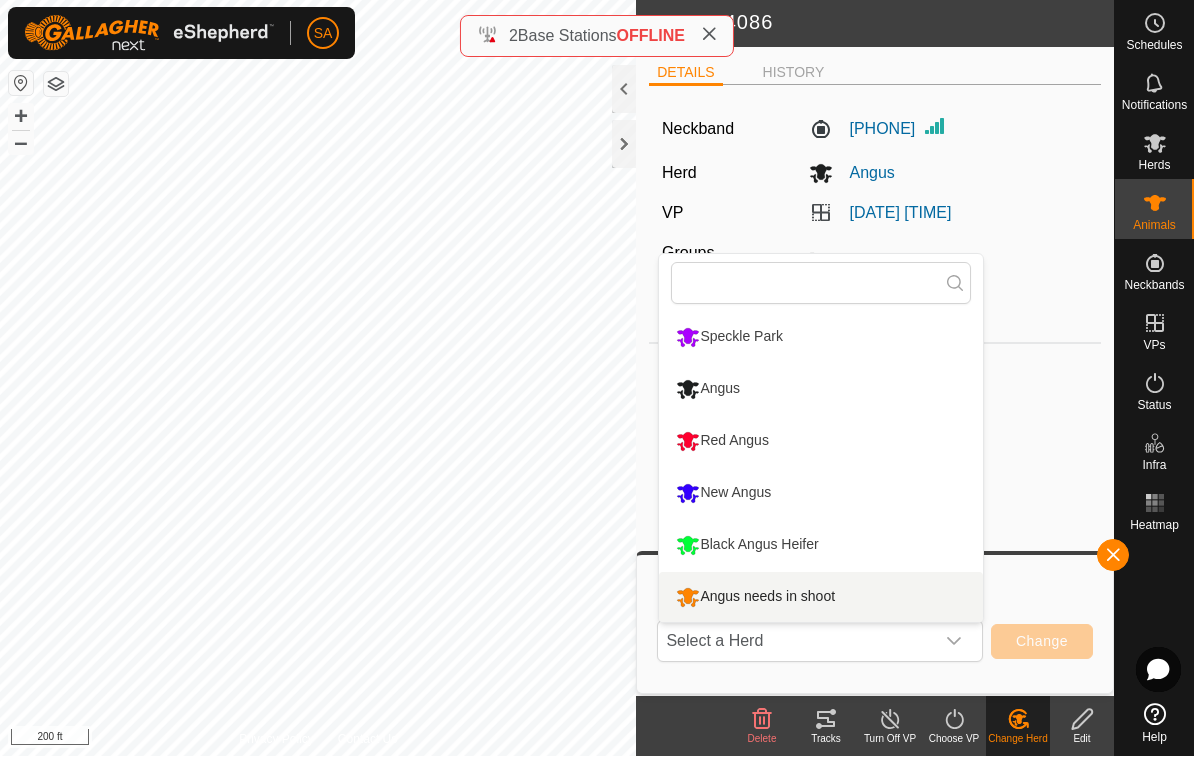 click on "Angus needs in shoot" at bounding box center (755, 598) 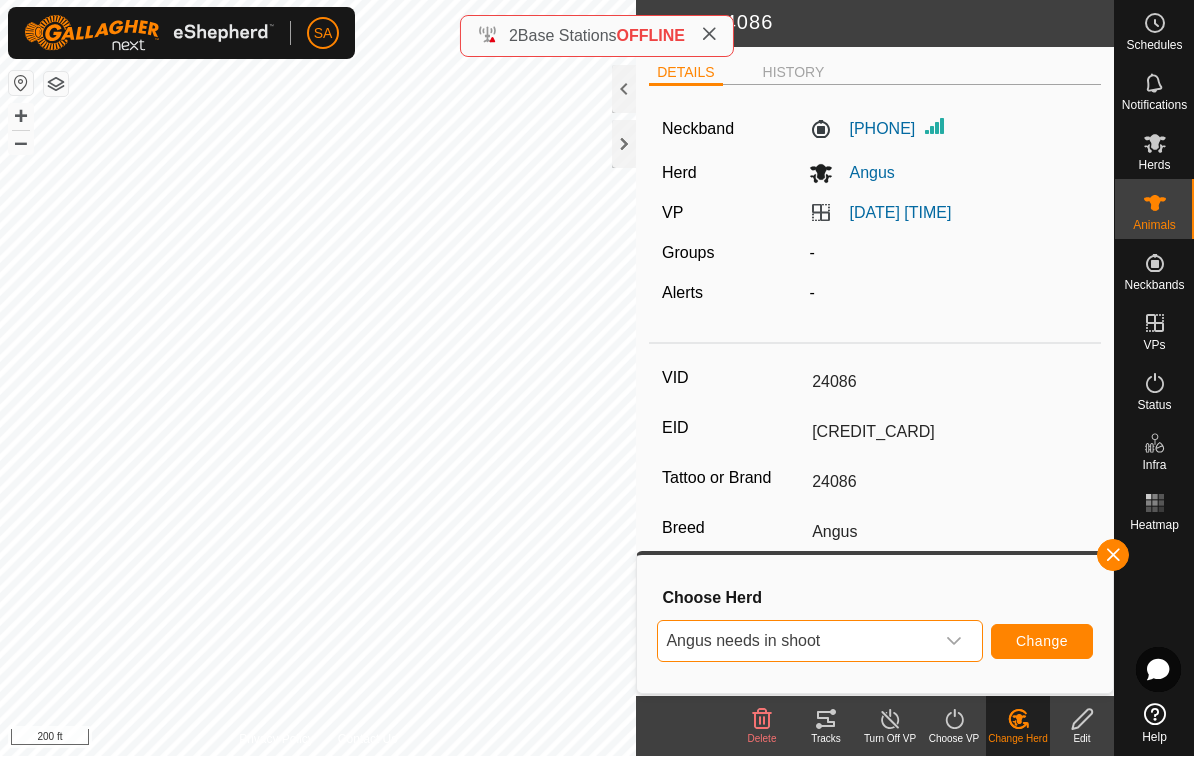 click on "Change" at bounding box center (1042, 642) 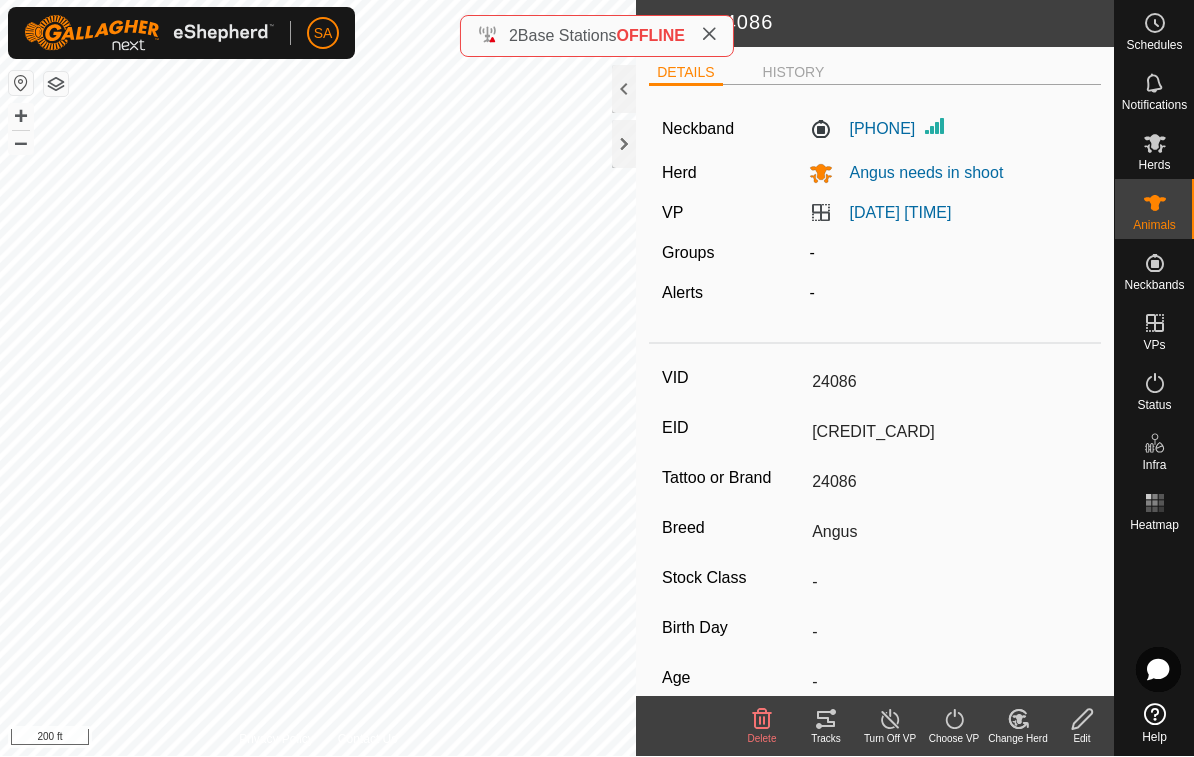 click 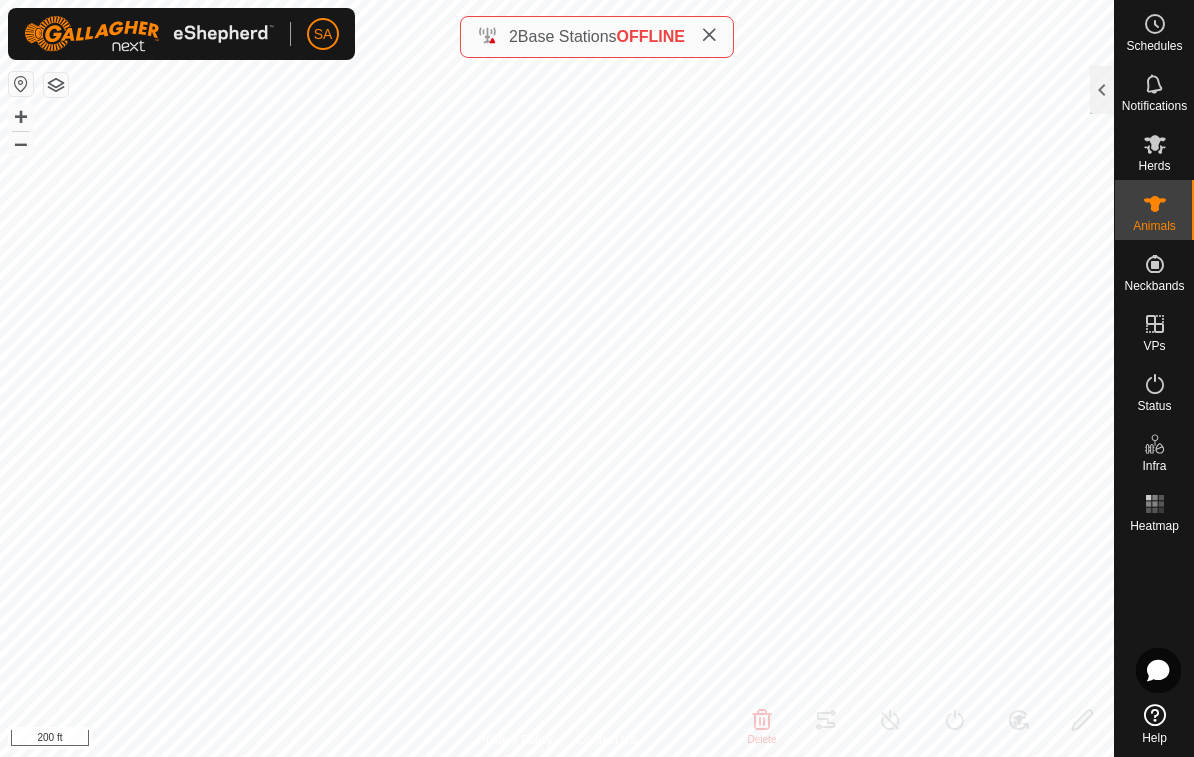 click 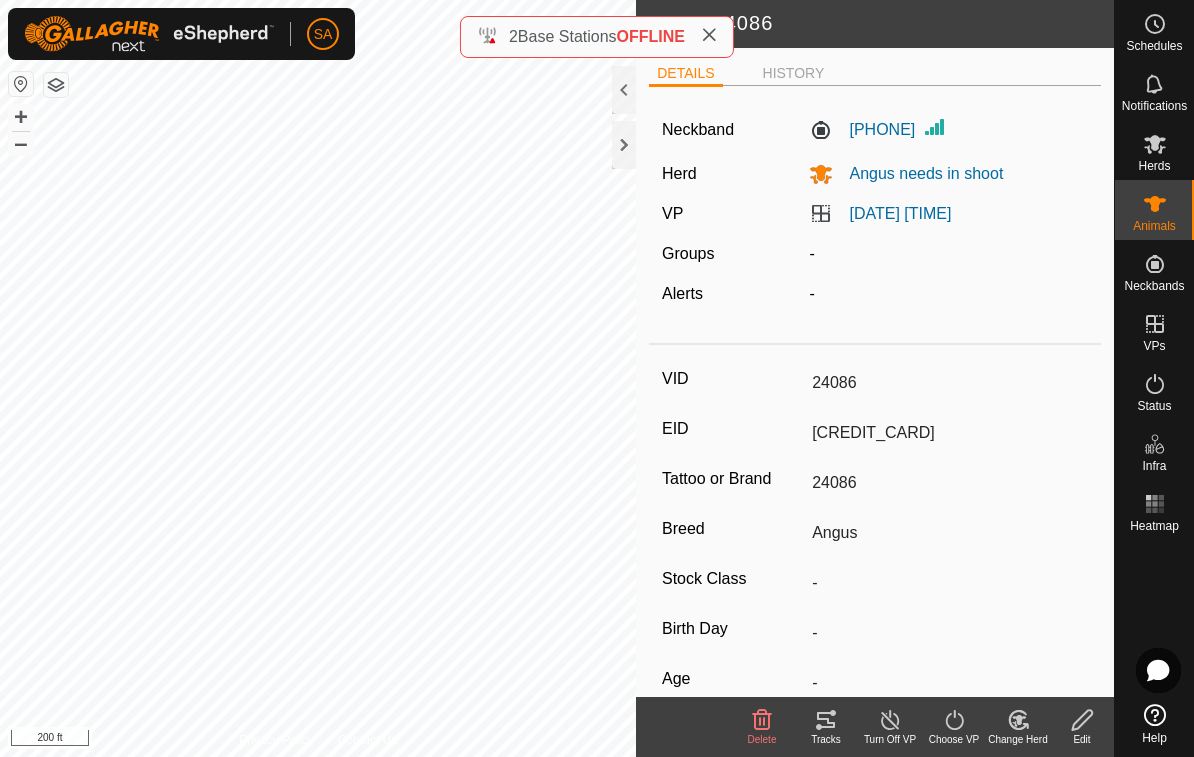 scroll, scrollTop: 0, scrollLeft: 0, axis: both 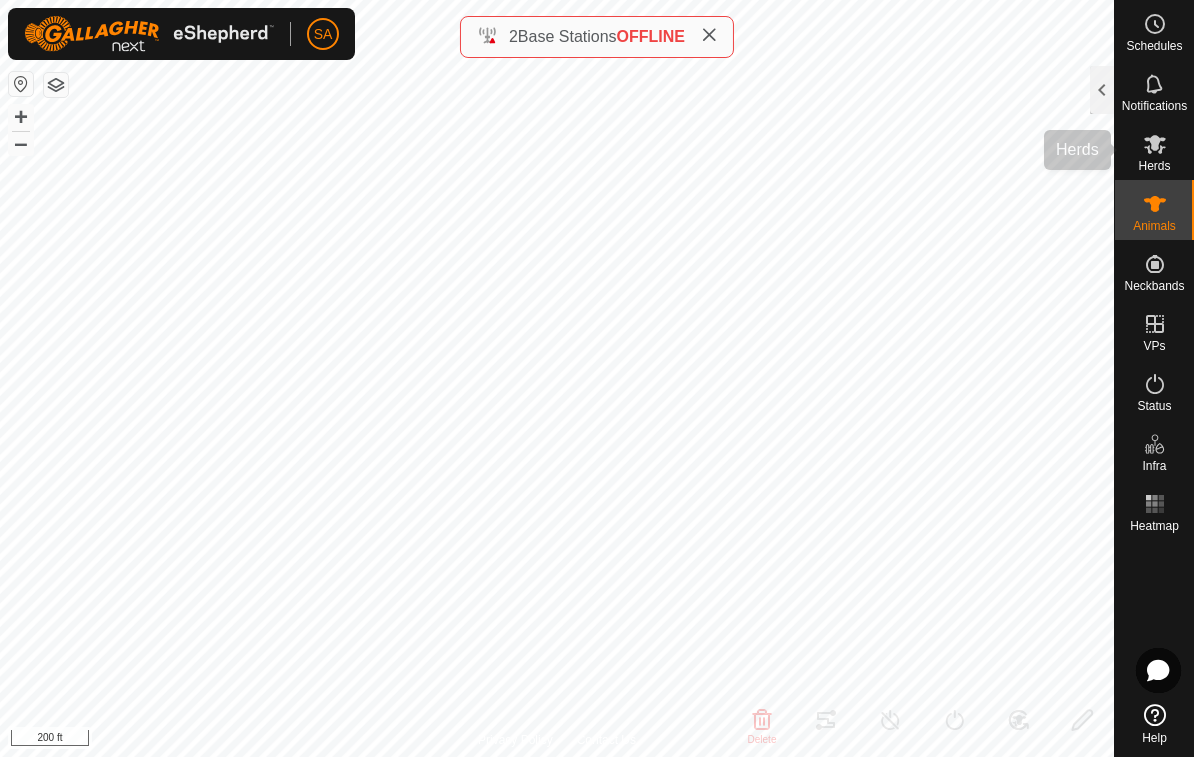 click 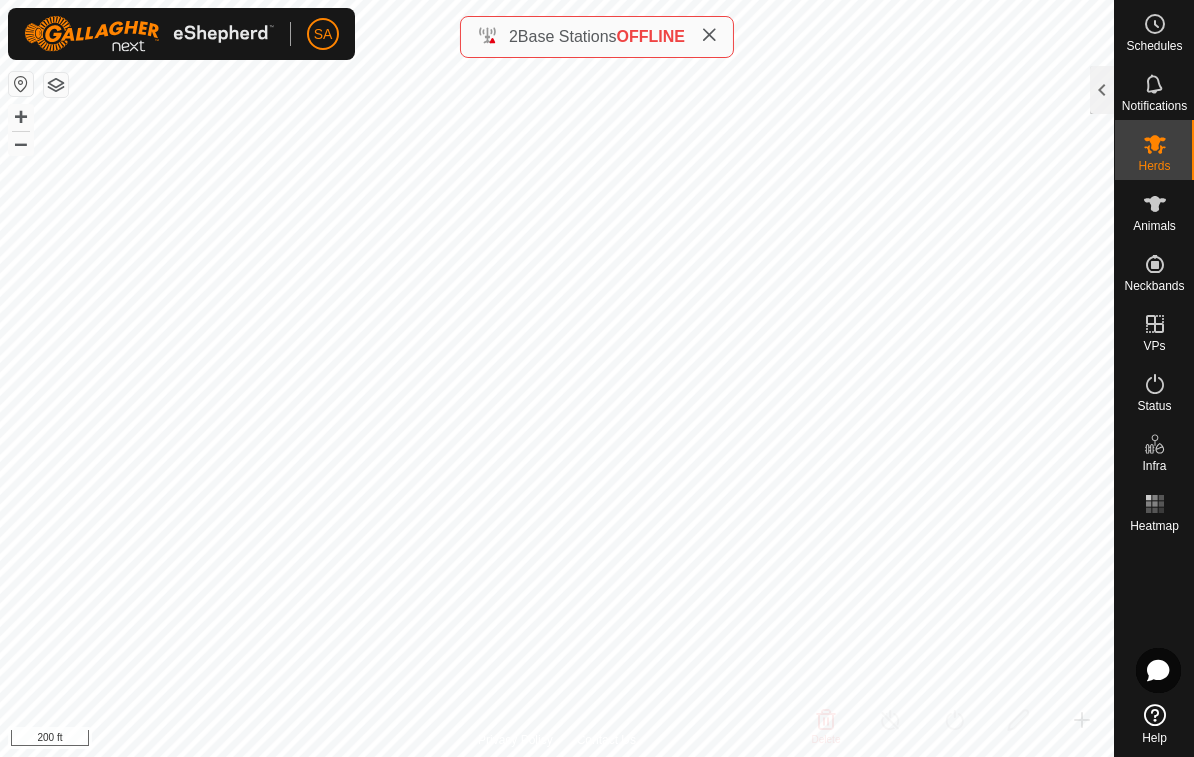 click 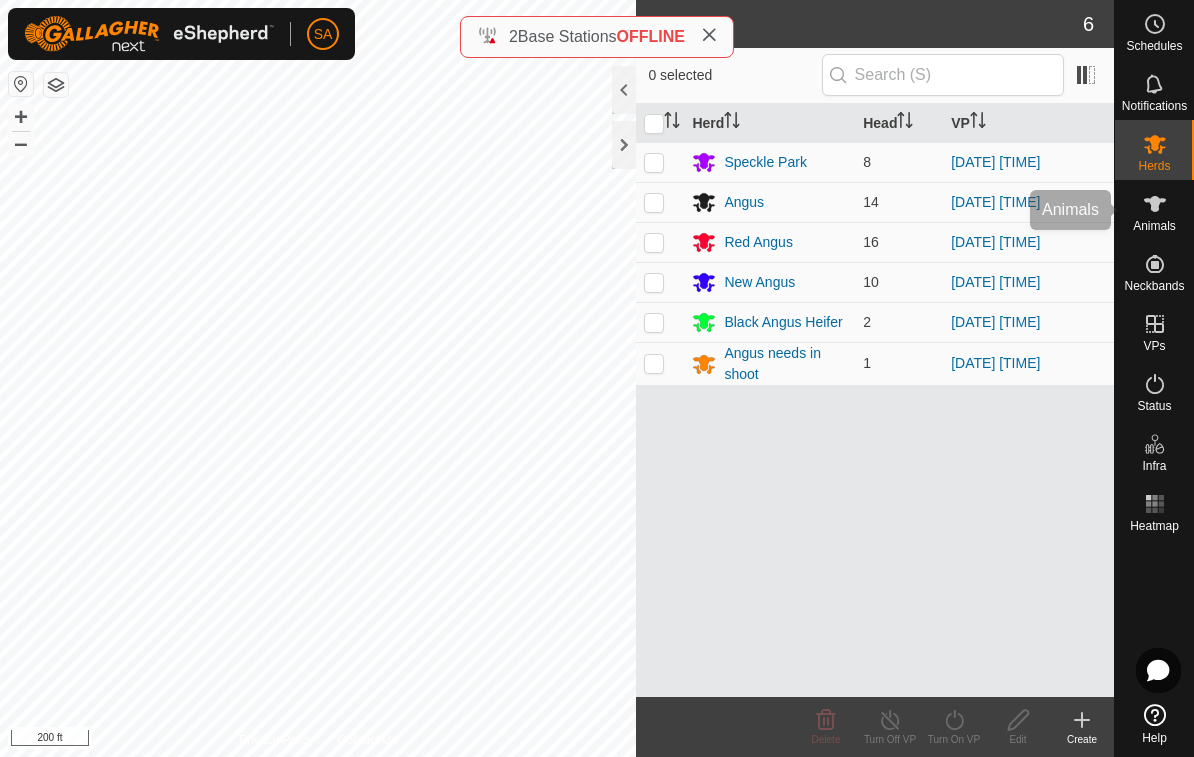 click on "Animals" at bounding box center (1154, 226) 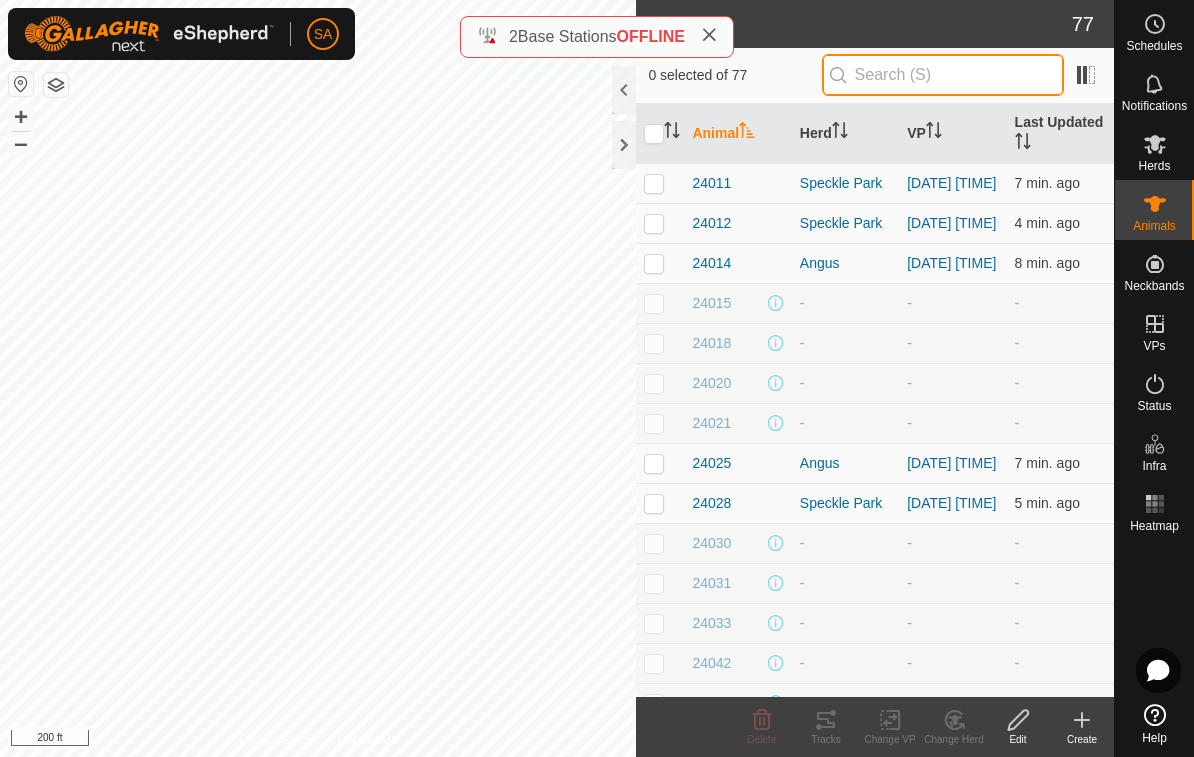 click at bounding box center (943, 75) 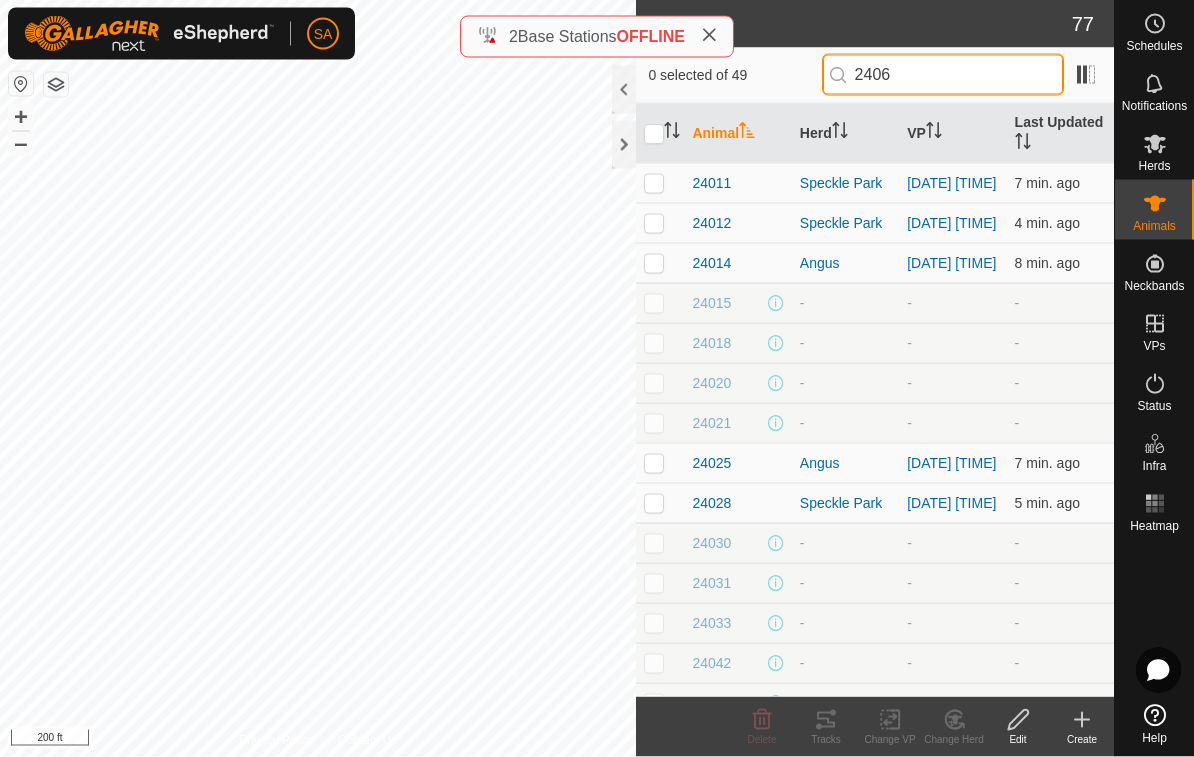 type on "24067" 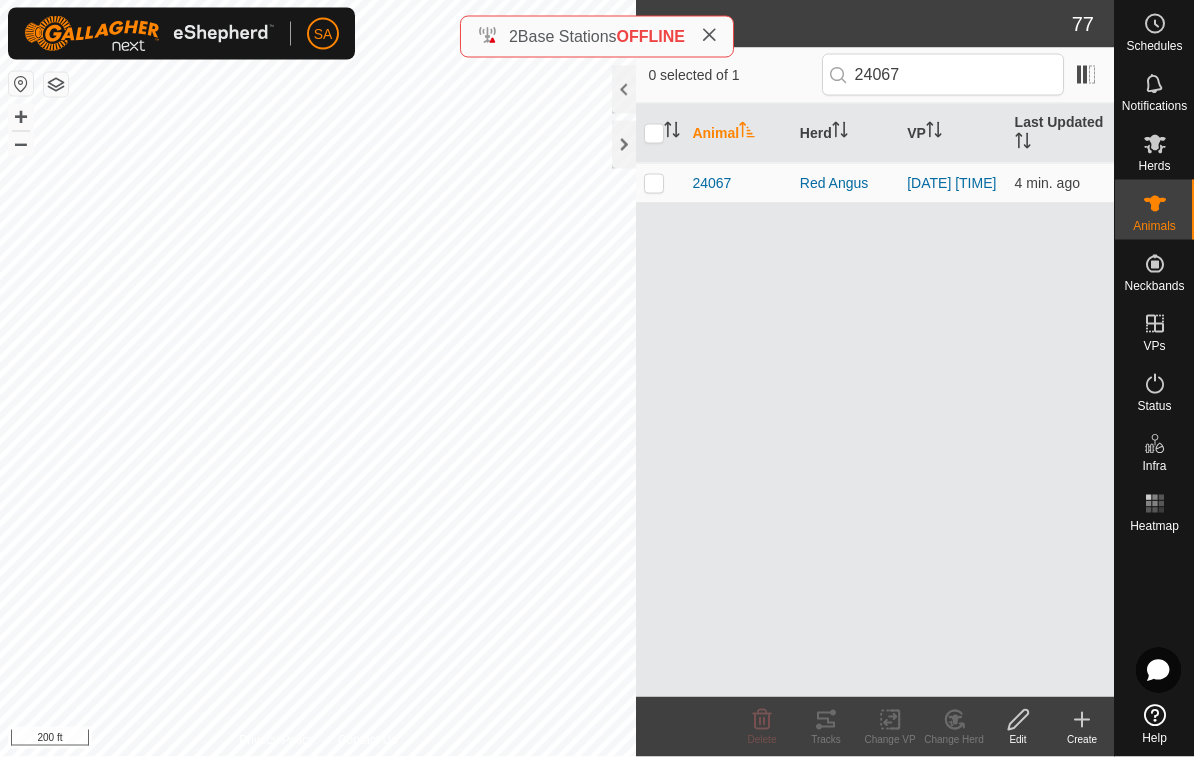 click on "24067" at bounding box center (711, 183) 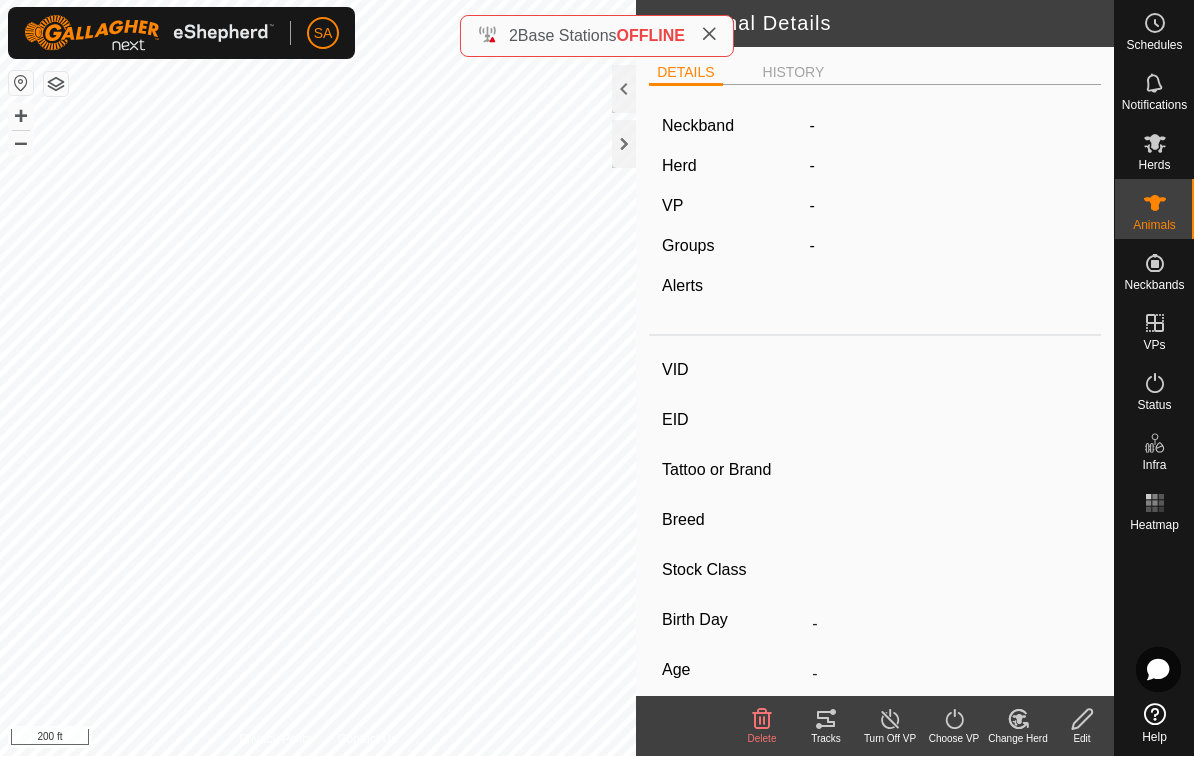 type on "24067" 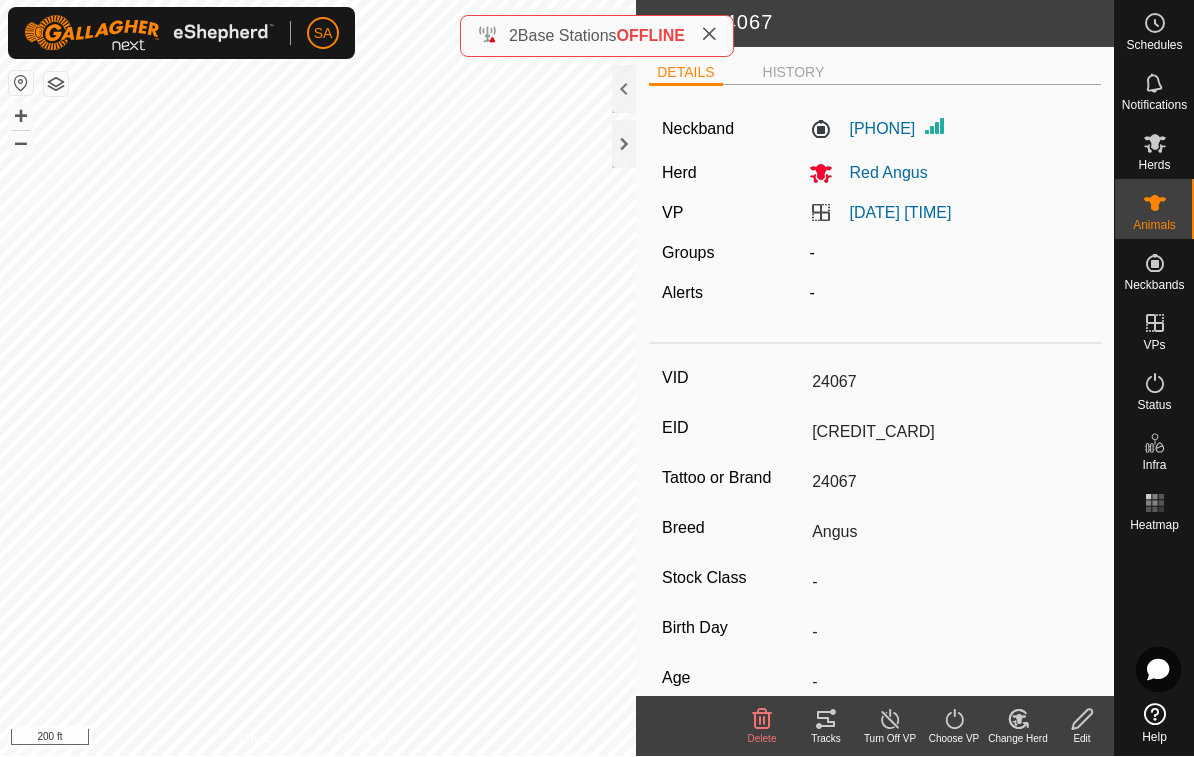click on "Change Herd" 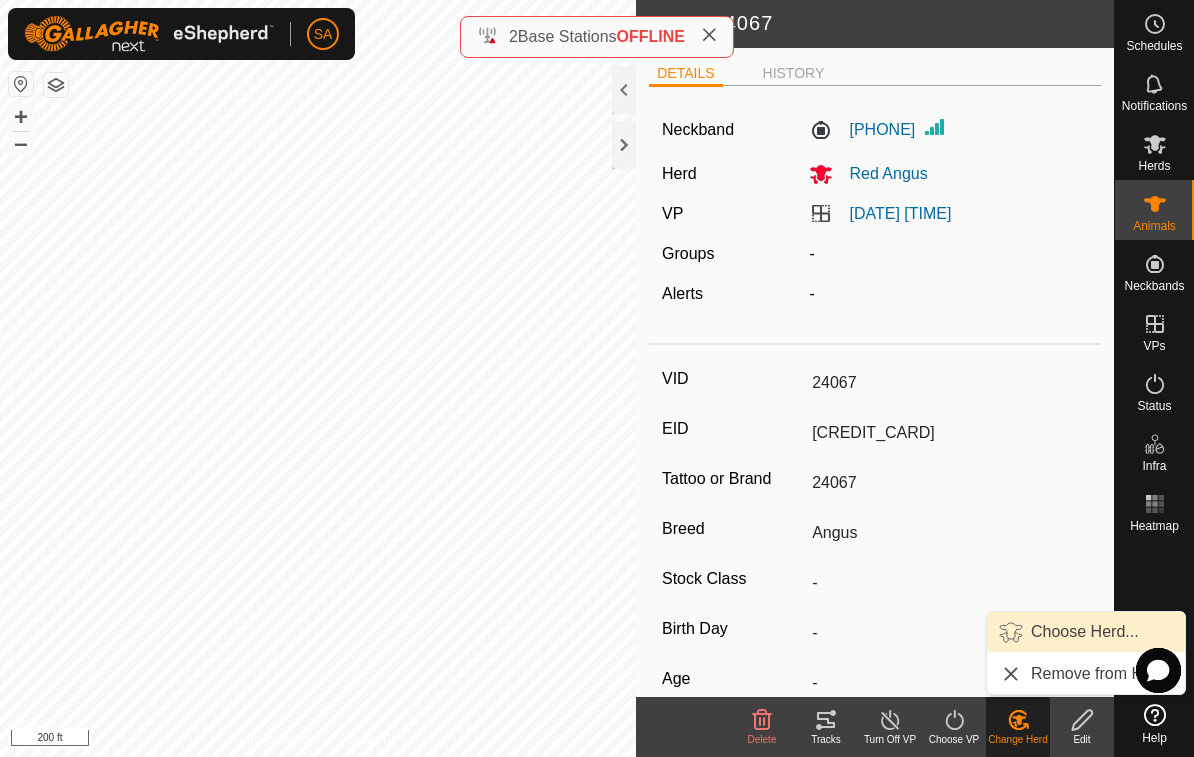 click on "Choose Herd..." at bounding box center (1085, 632) 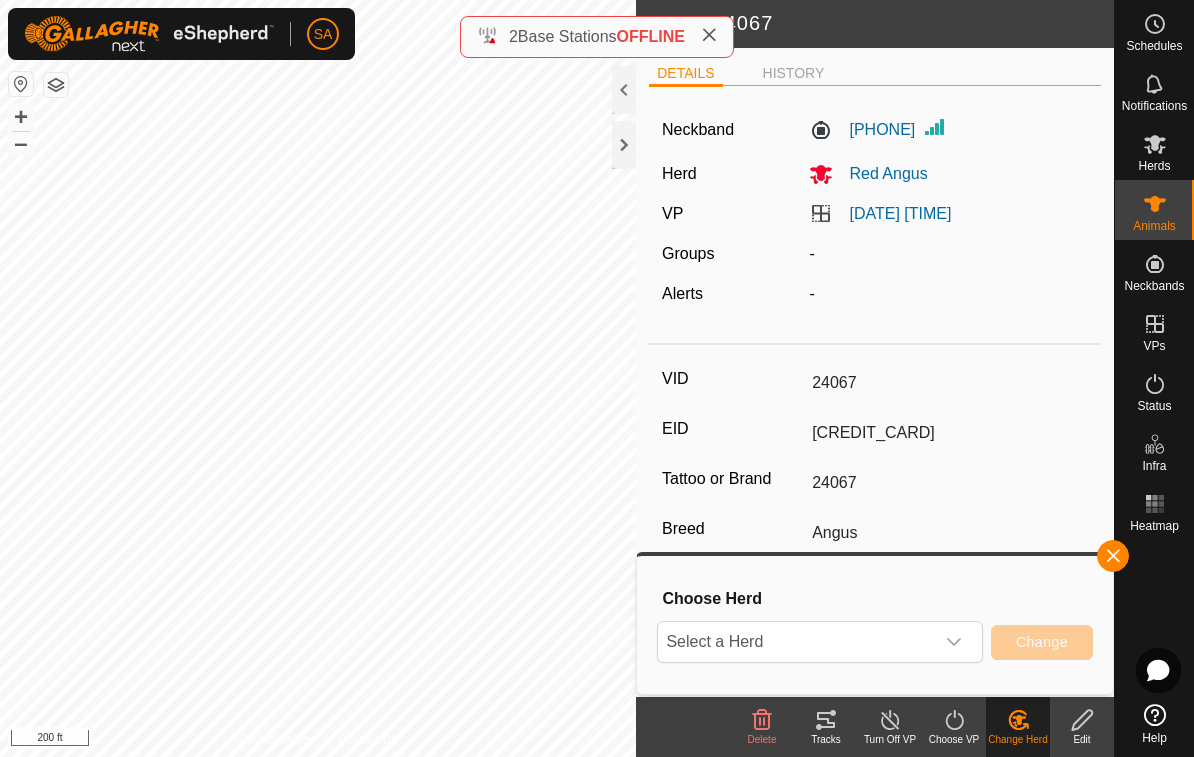click 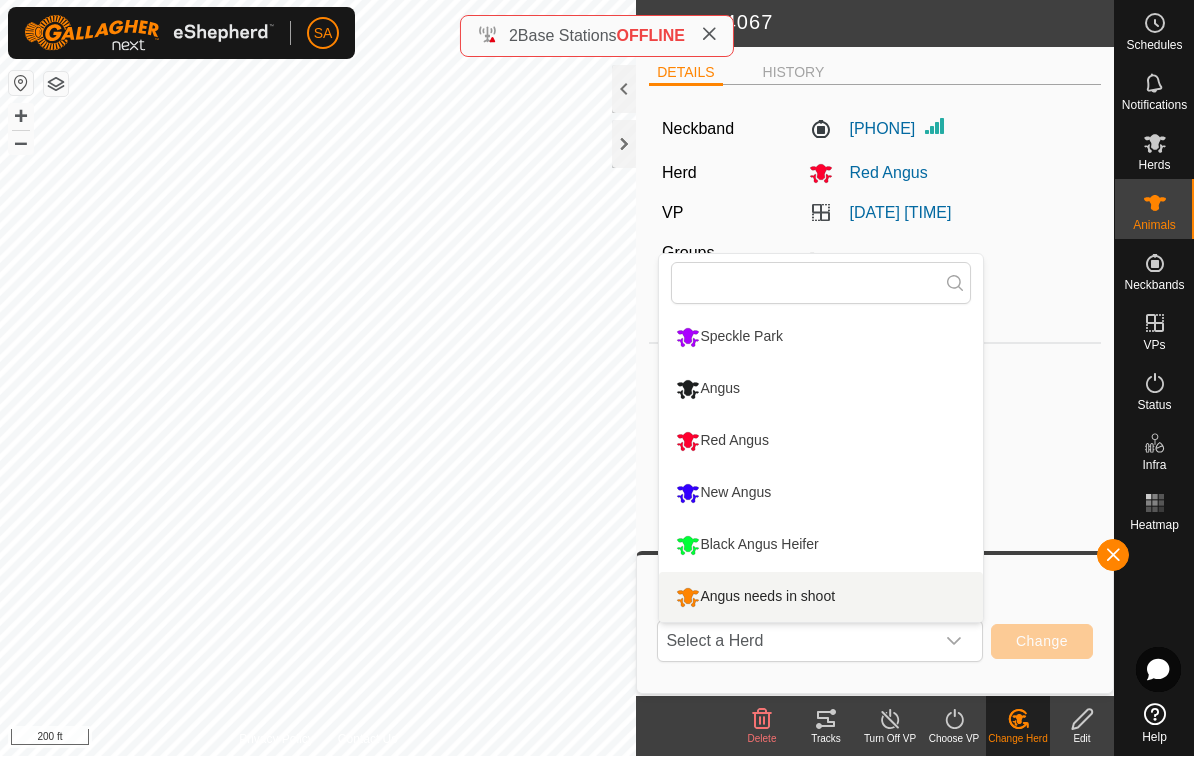 click on "Angus needs in shoot" at bounding box center [821, 598] 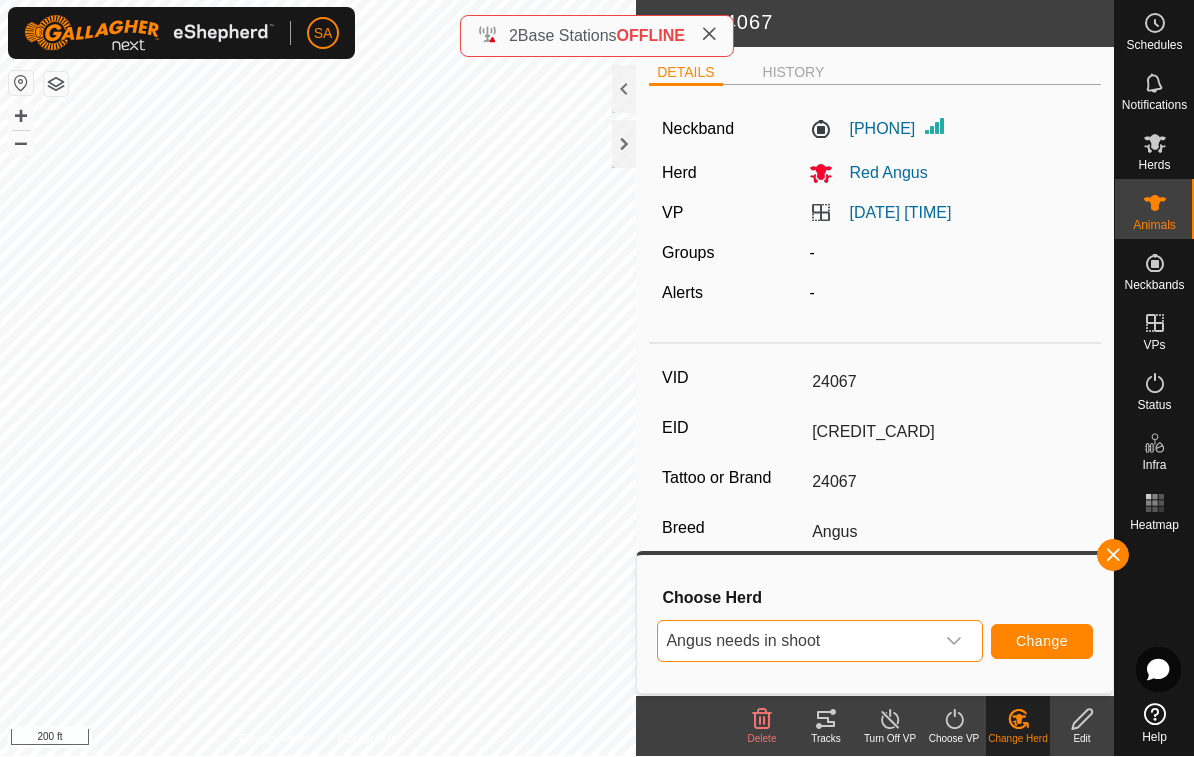click on "Change" at bounding box center [1042, 642] 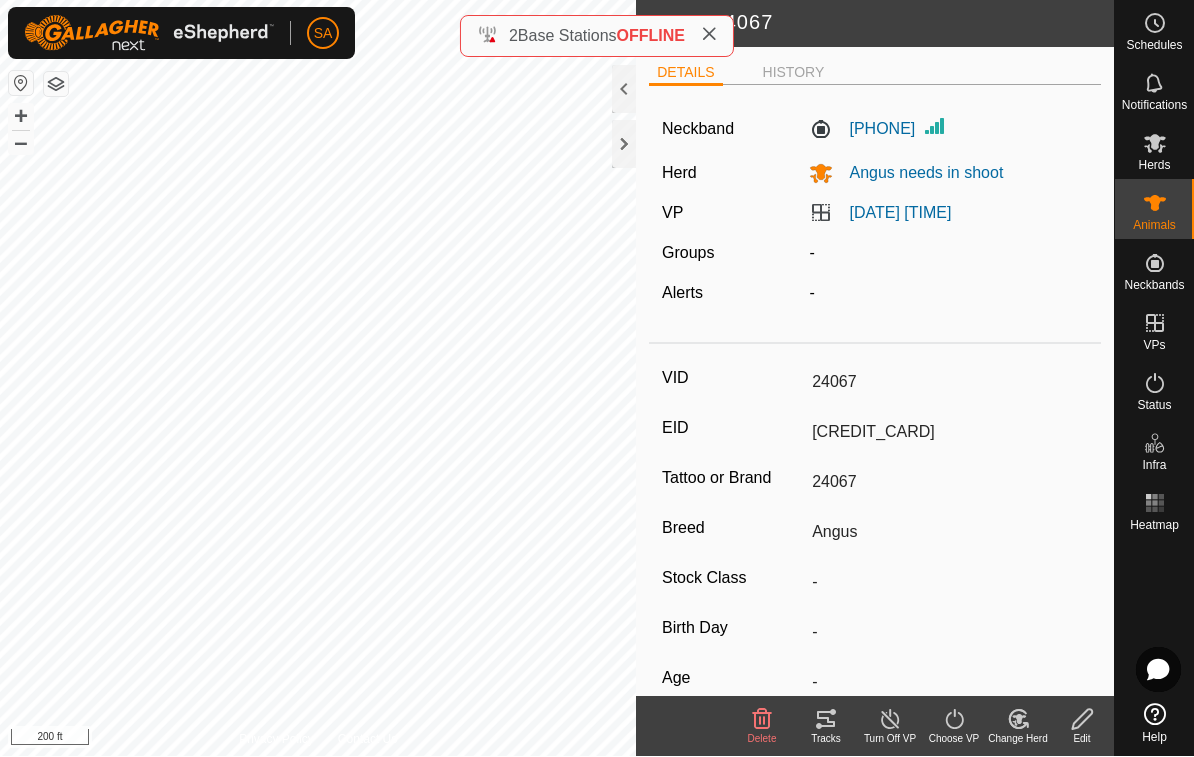 click 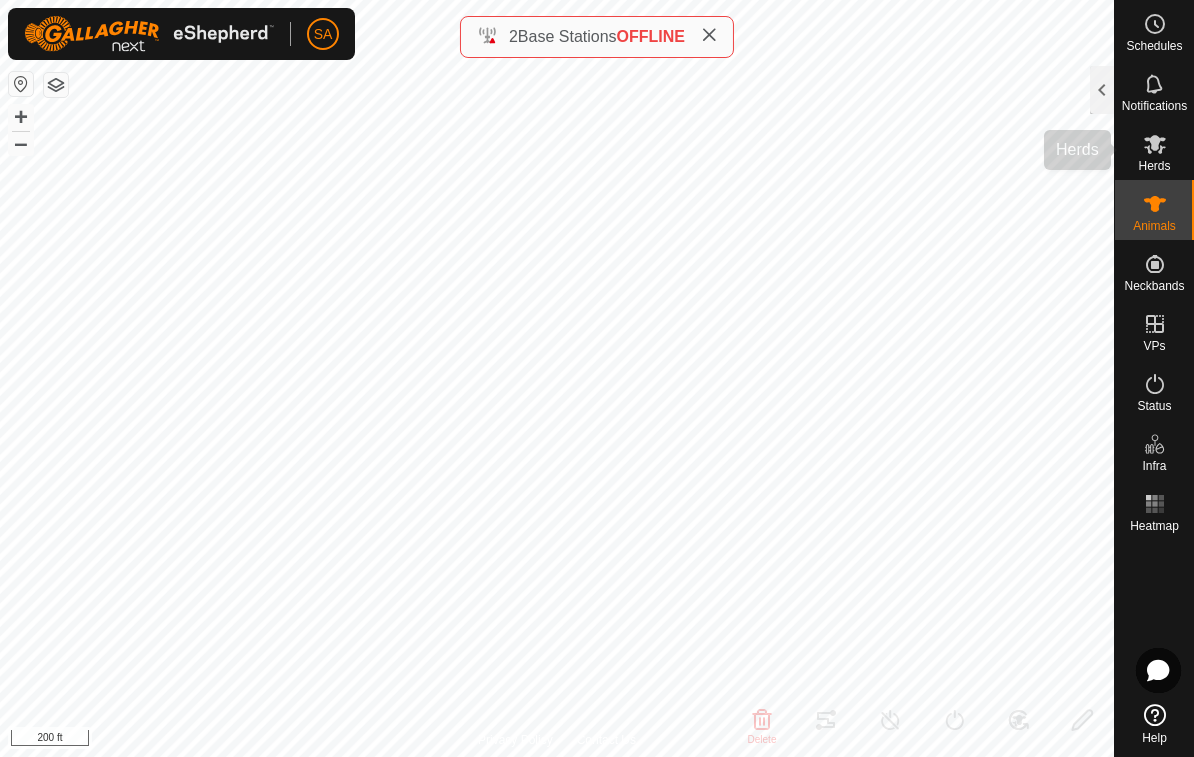 click 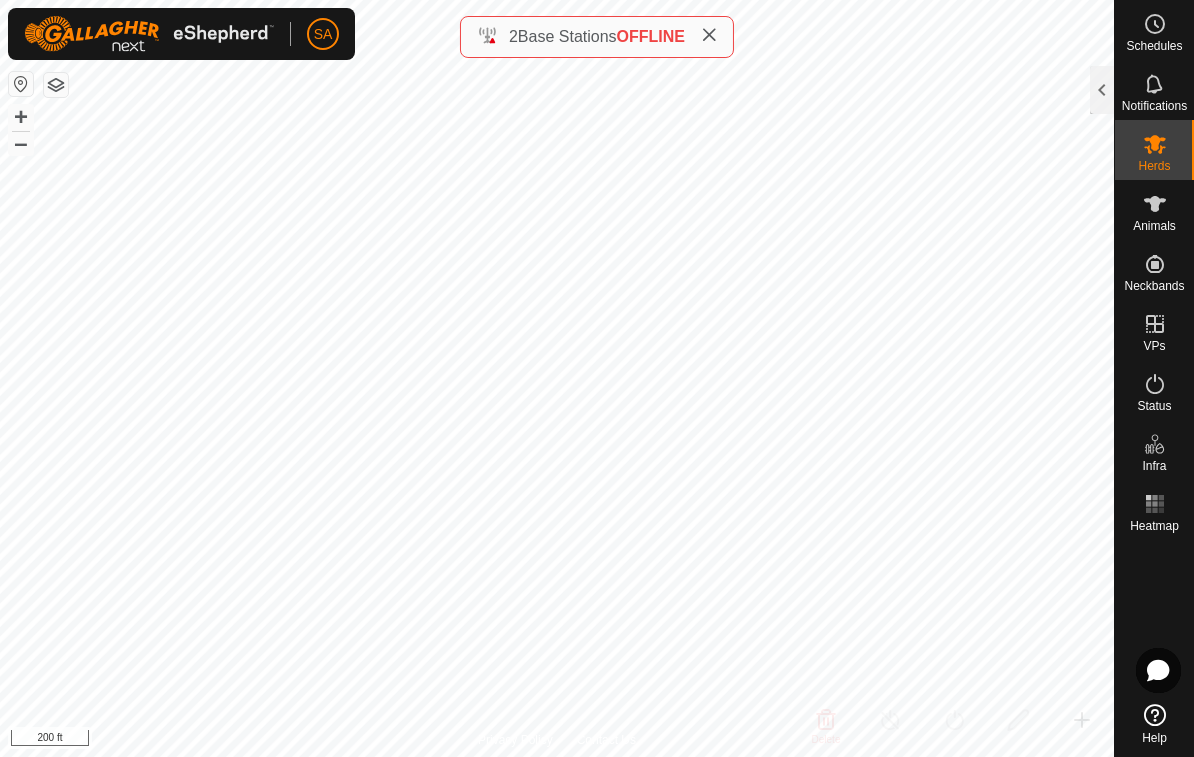 click 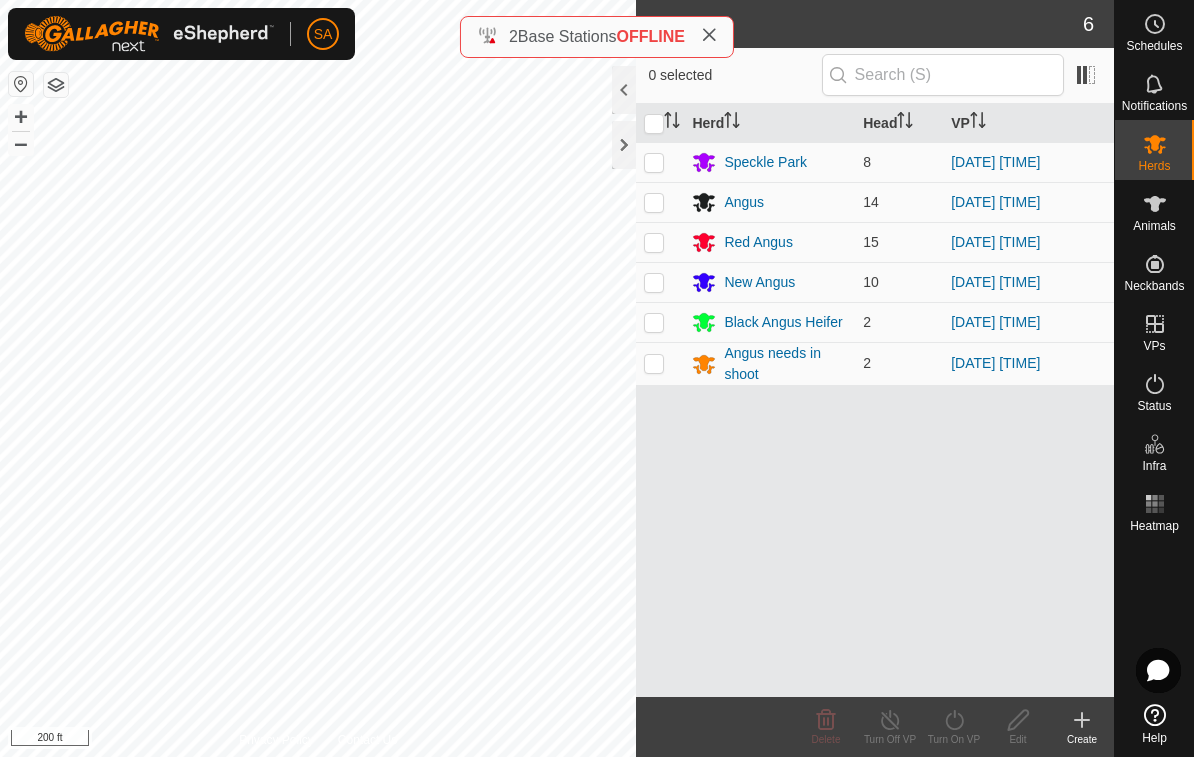 click on "Animals" at bounding box center (1154, 226) 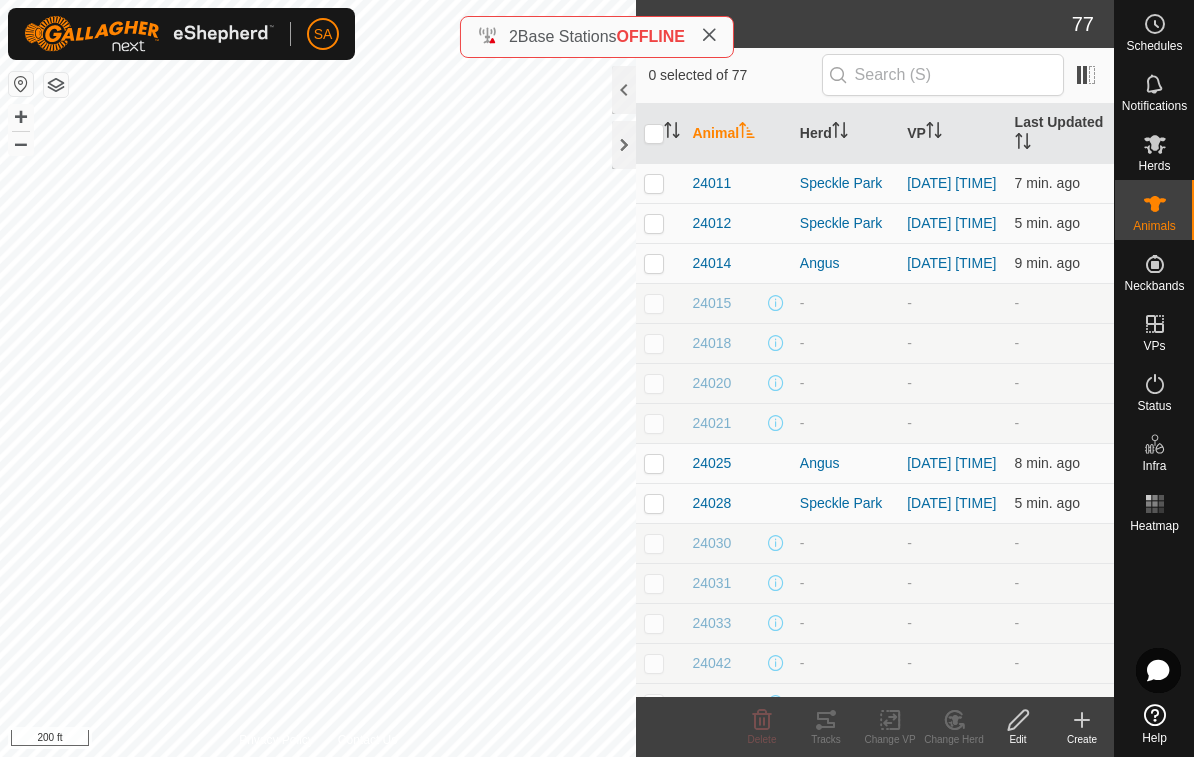 click 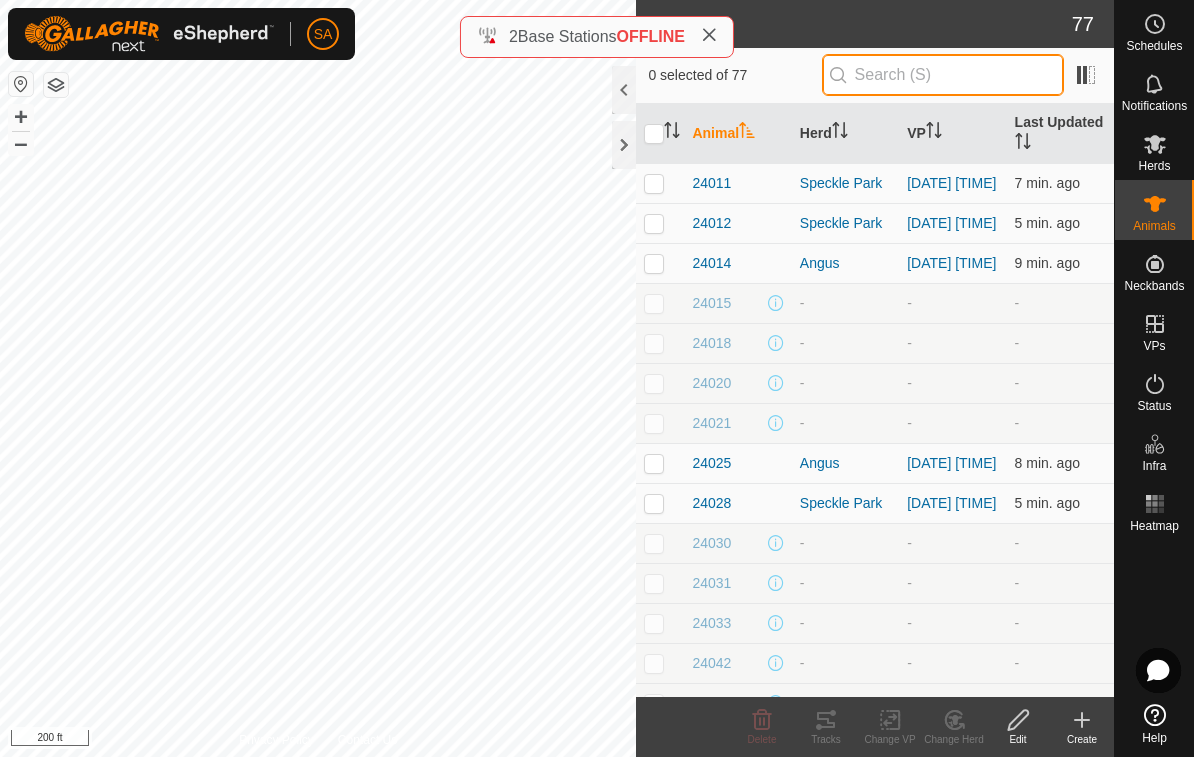 click at bounding box center (943, 75) 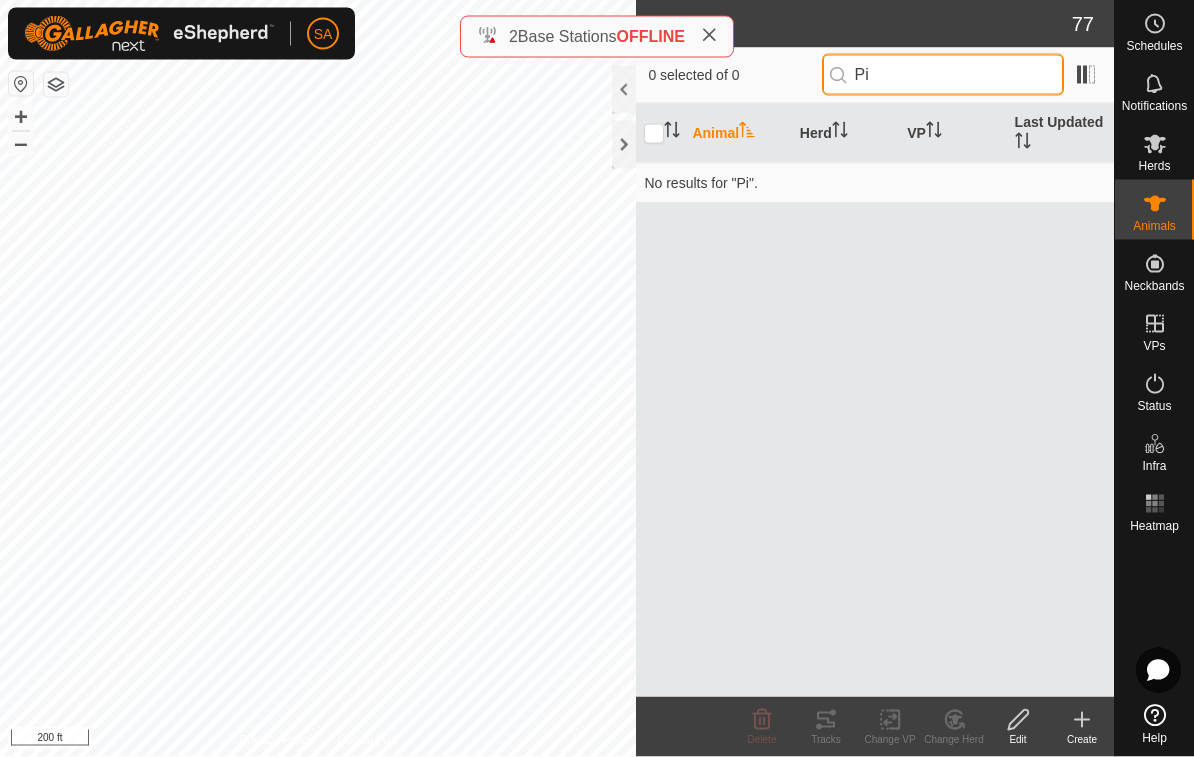 type on "P" 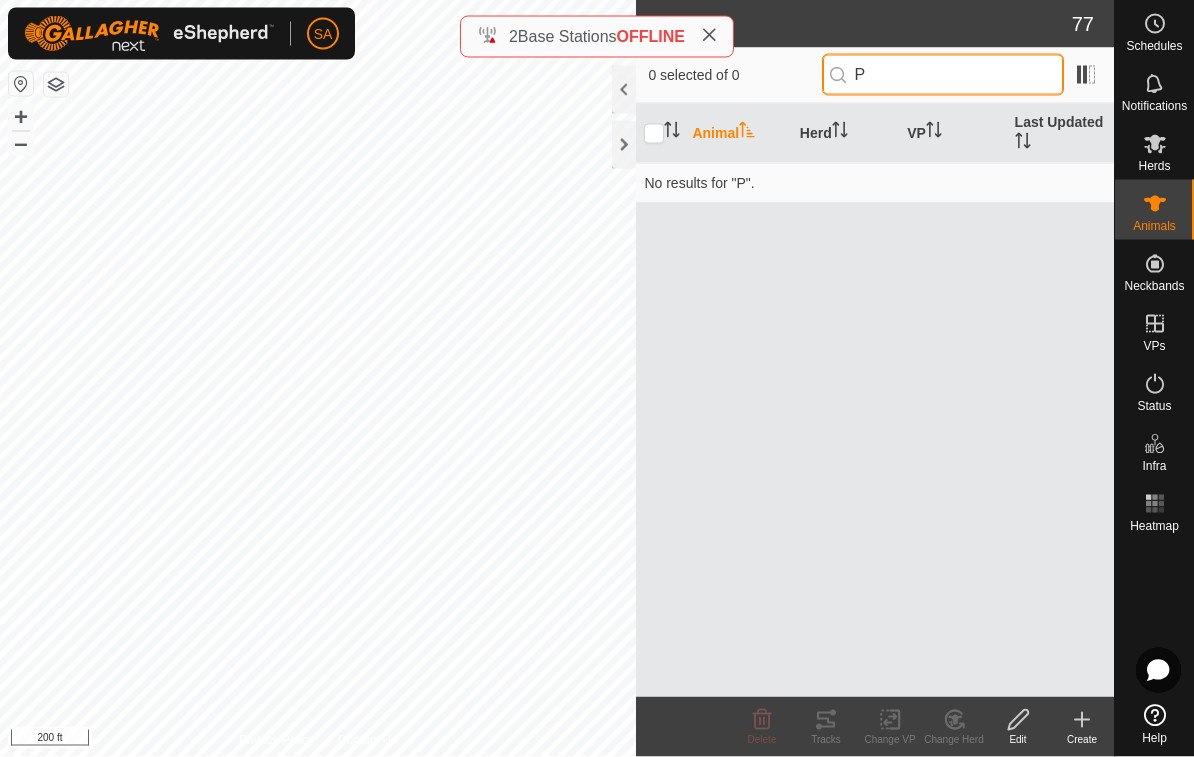 type 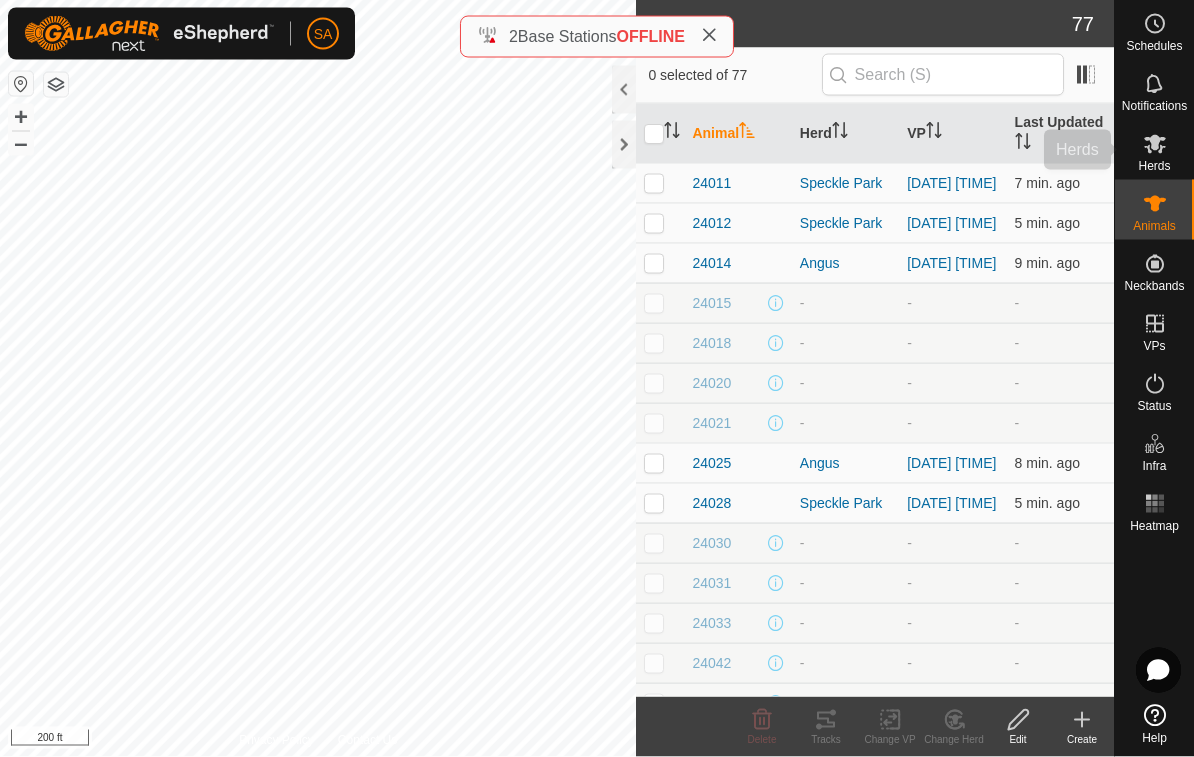 click on "Herds" at bounding box center [1154, 166] 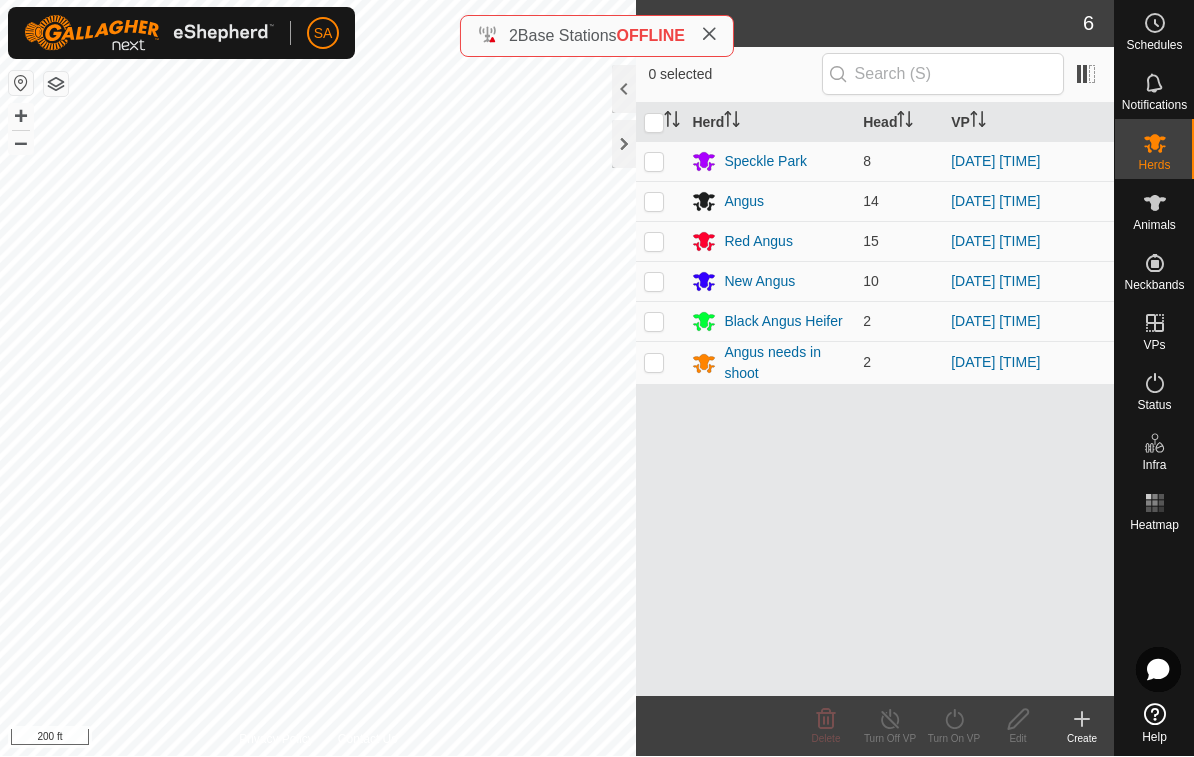 click on "New Angus" at bounding box center (759, 282) 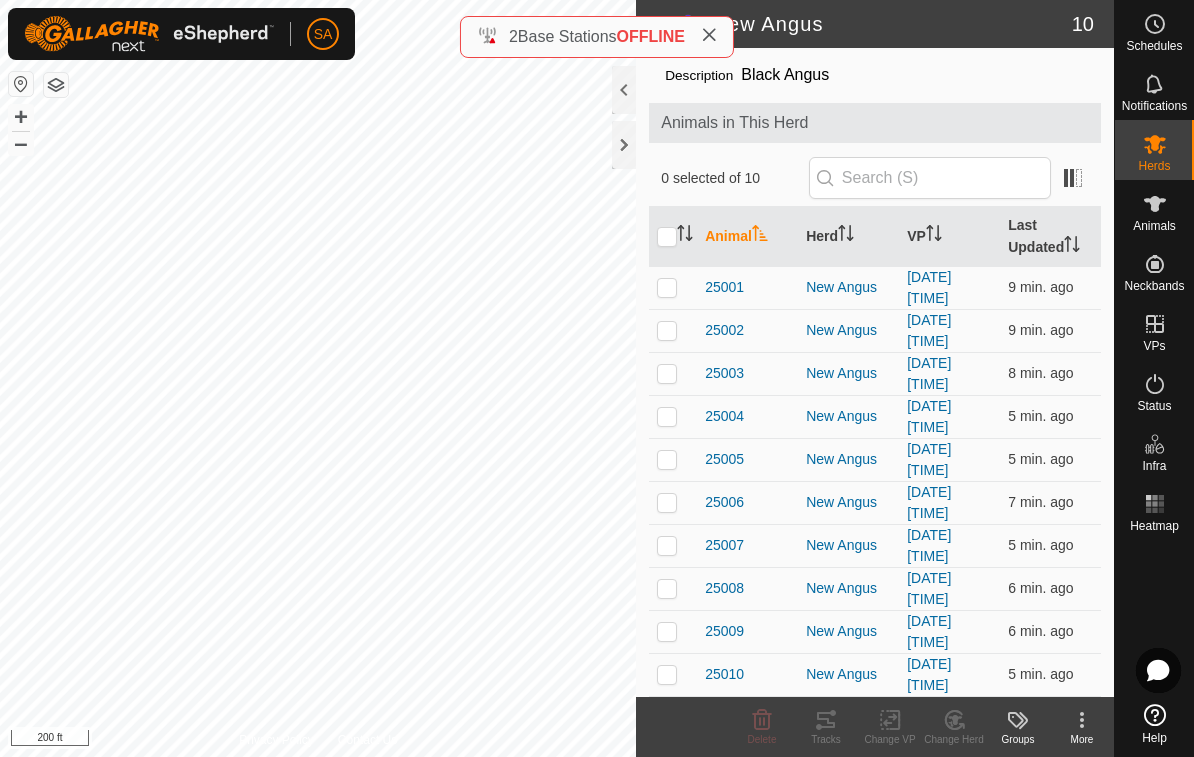 scroll, scrollTop: 56, scrollLeft: 0, axis: vertical 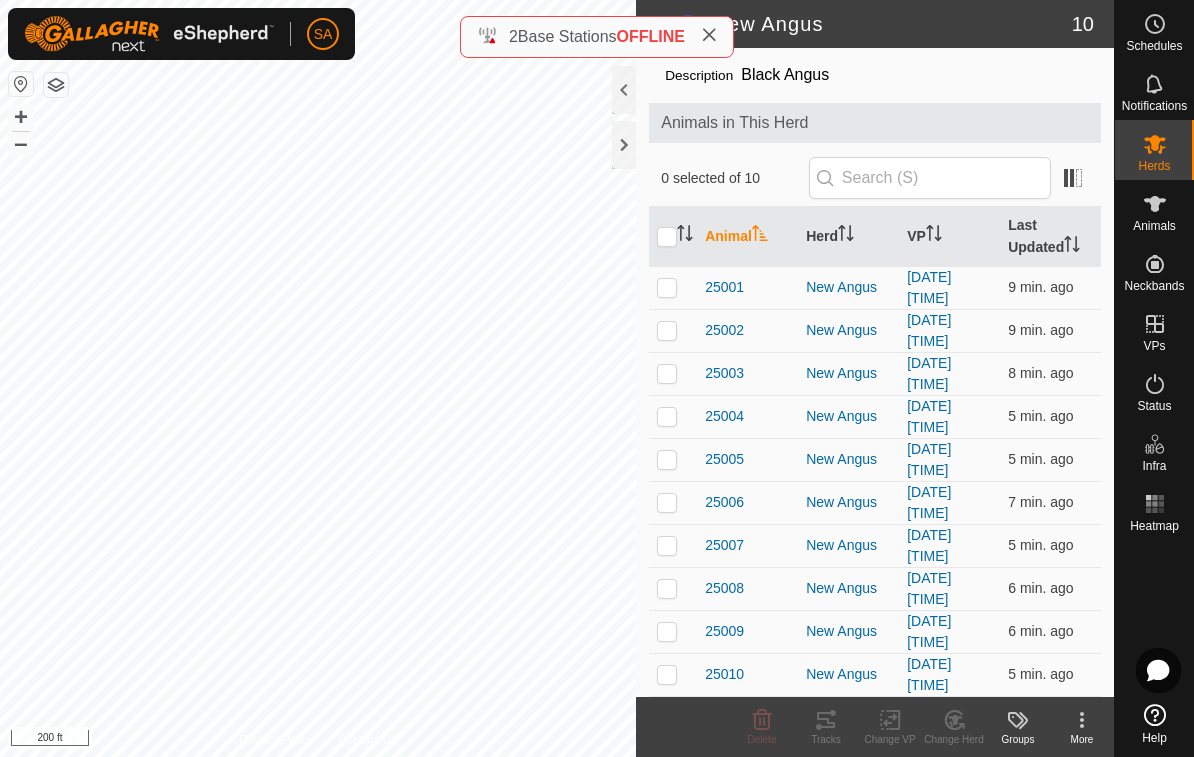 click on "New Angus" at bounding box center [848, 287] 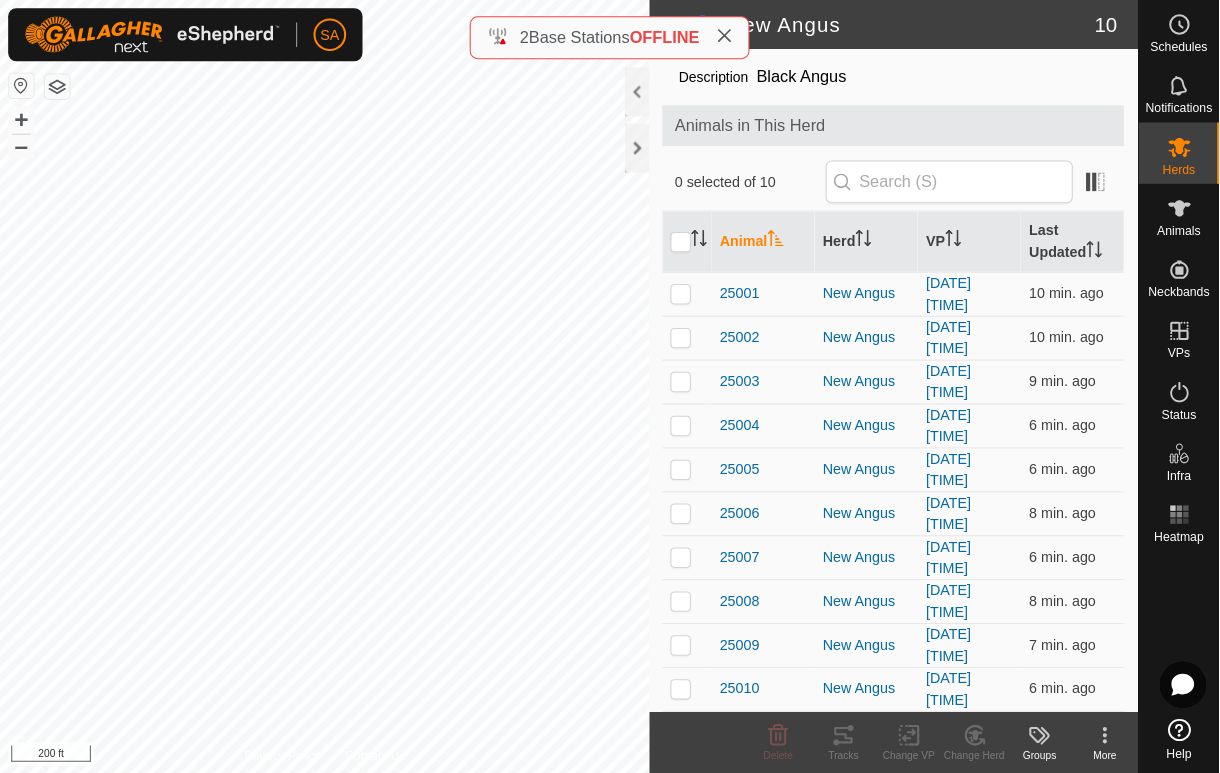 scroll, scrollTop: 56, scrollLeft: 0, axis: vertical 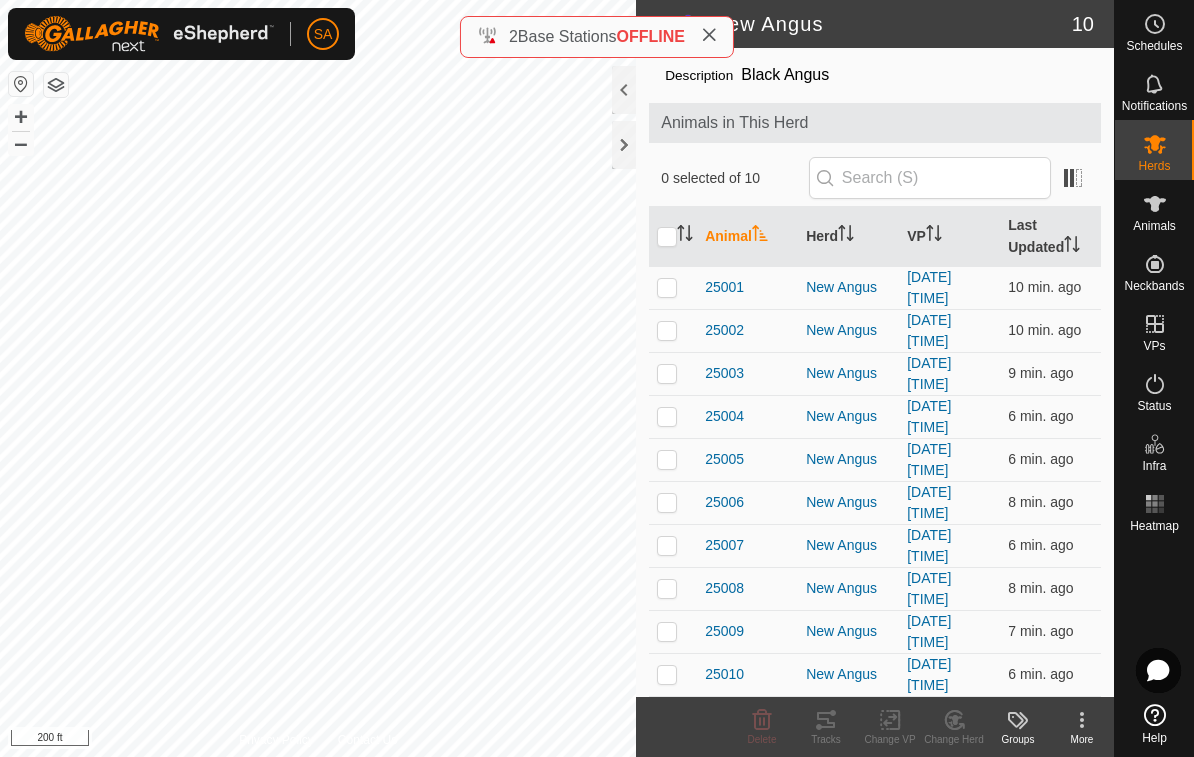 click on "25010" at bounding box center [724, 674] 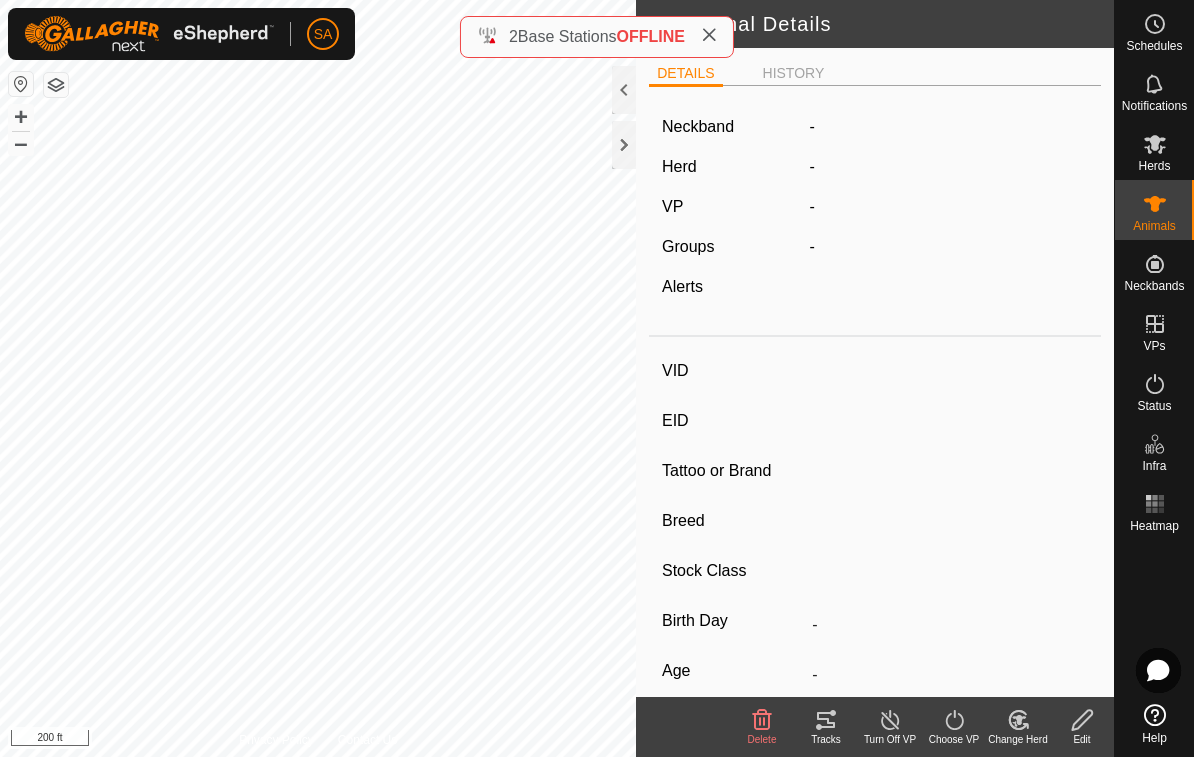 type on "25010" 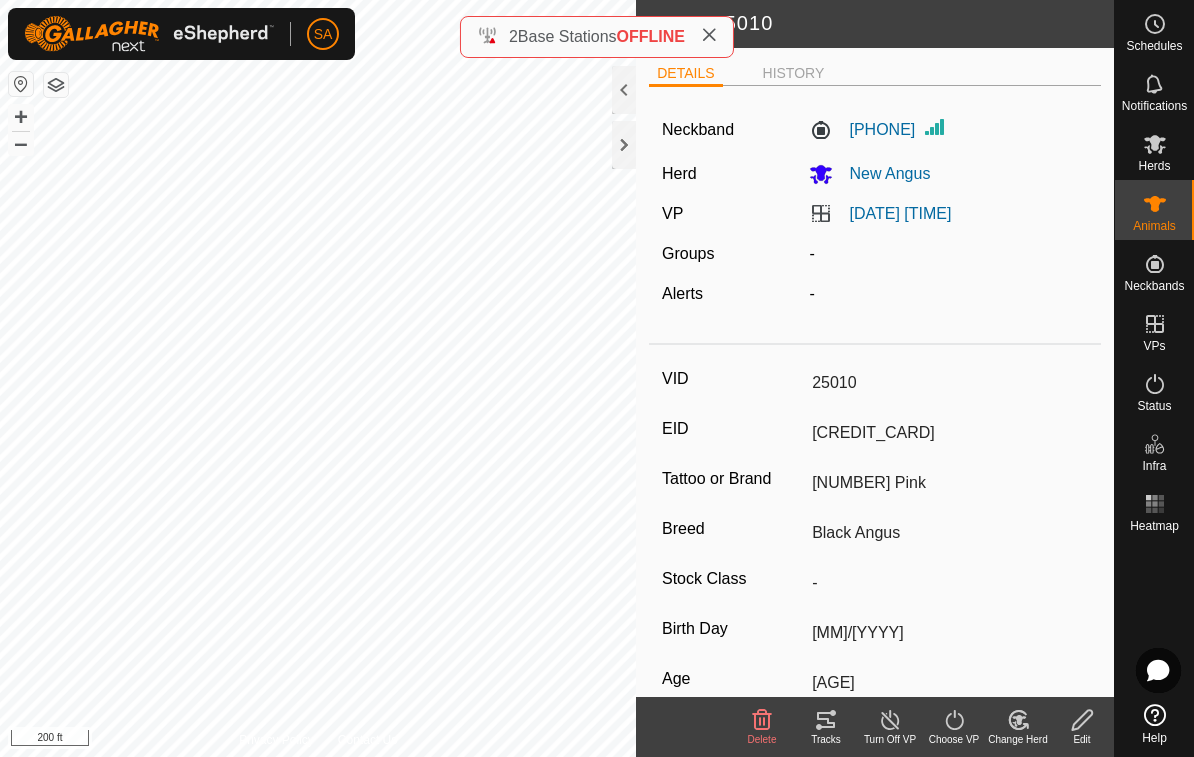 click 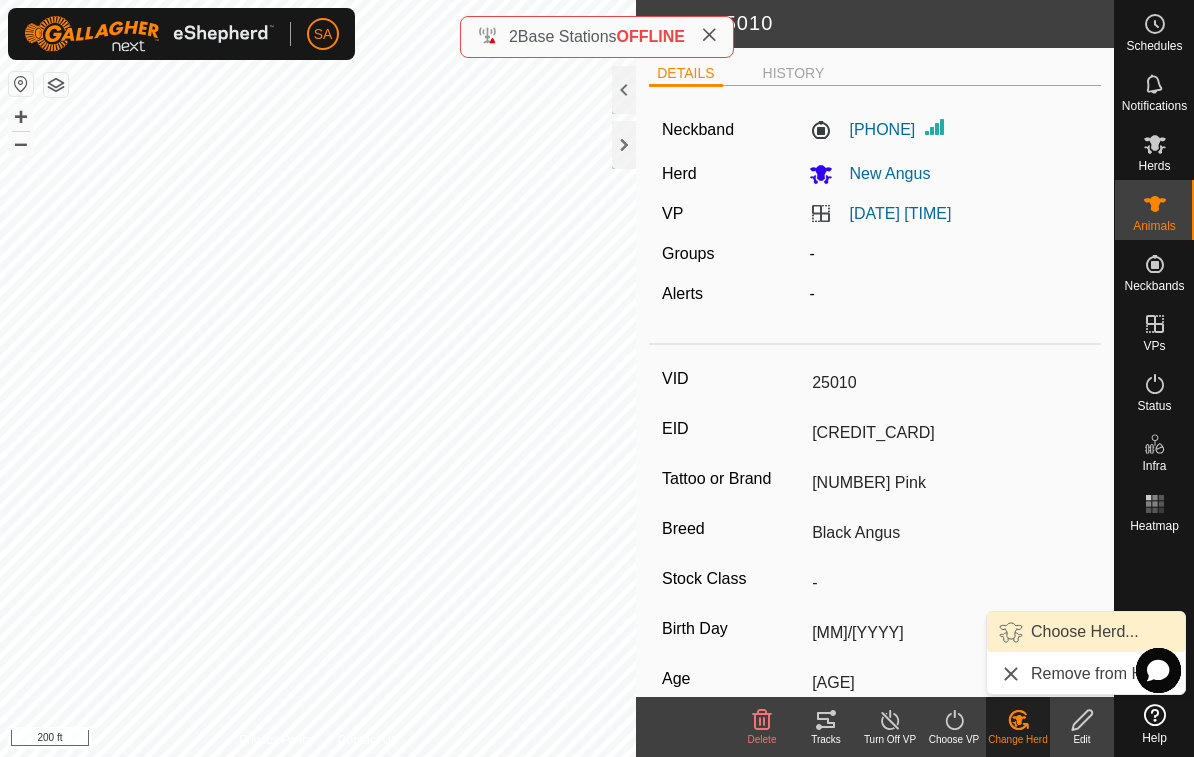 click on "Choose Herd..." at bounding box center [1085, 632] 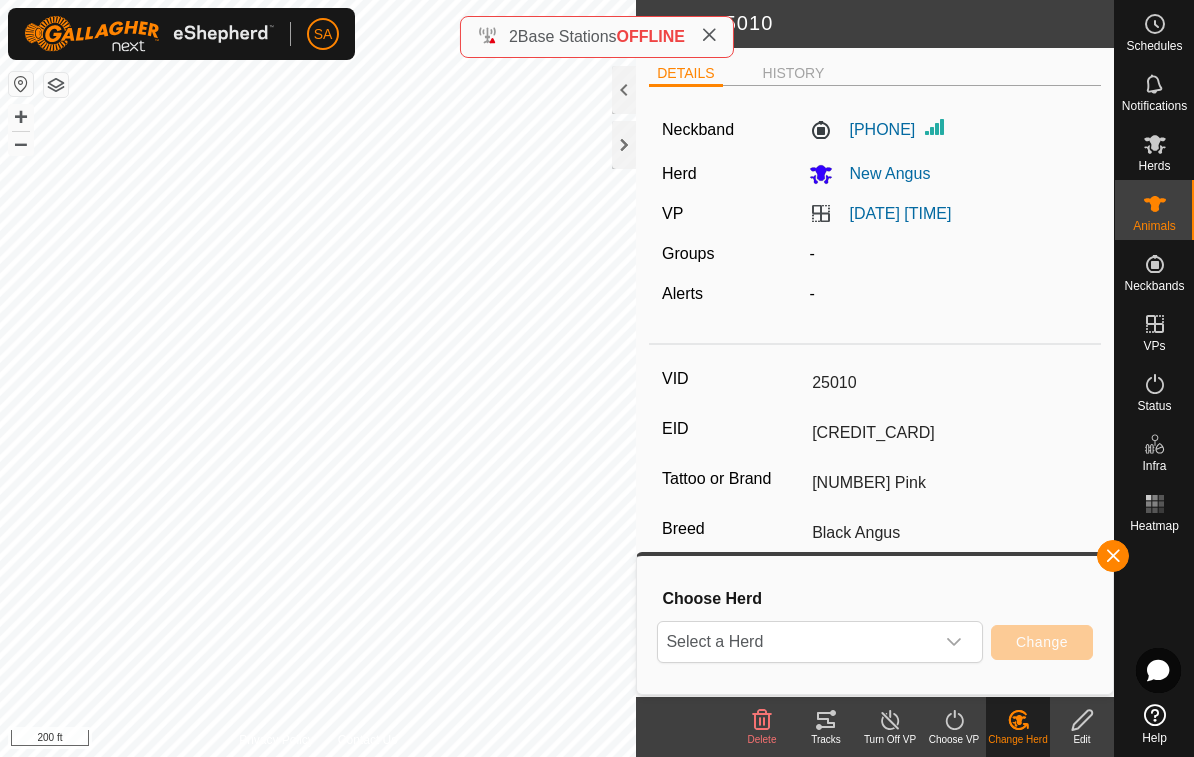 click 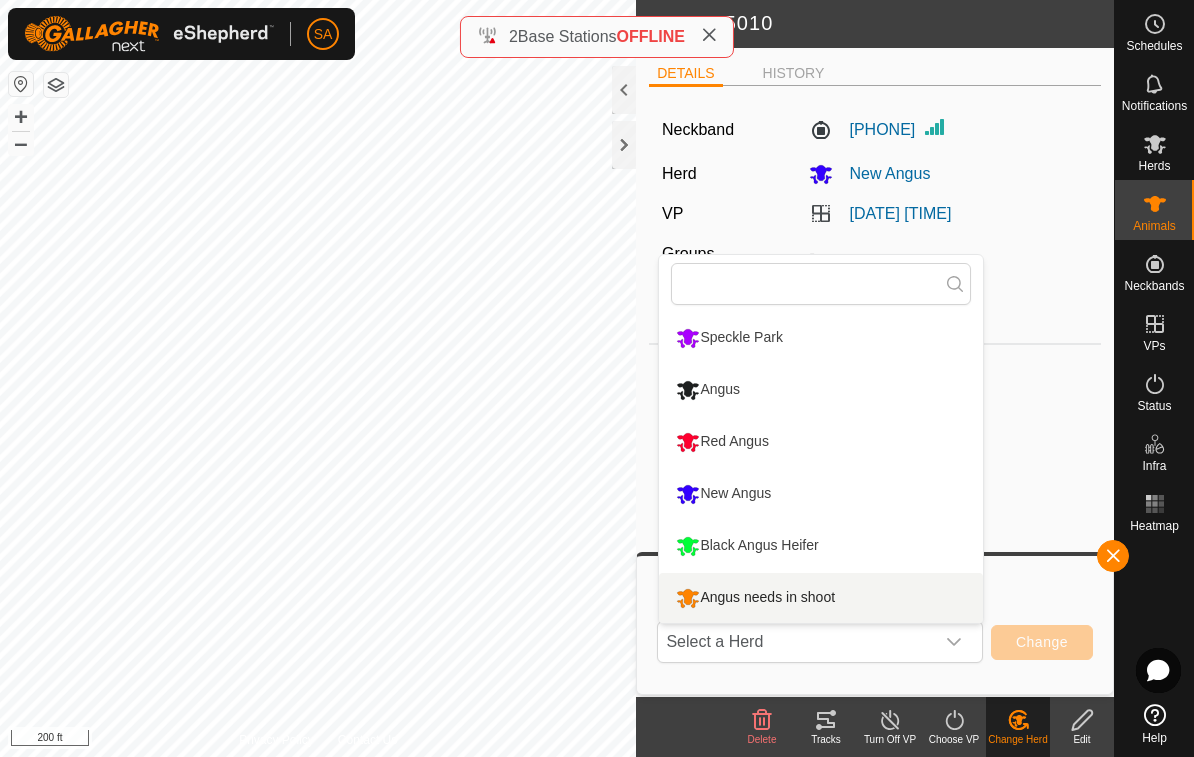 click on "Angus needs in shoot" at bounding box center (755, 598) 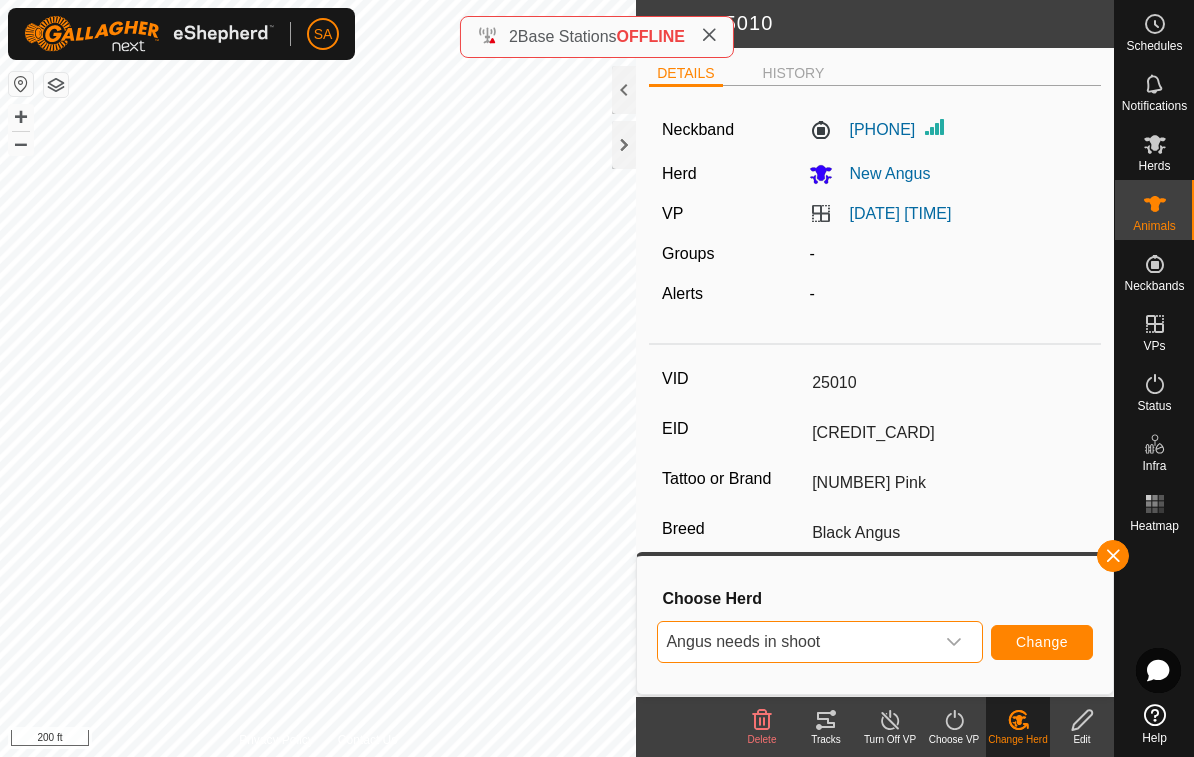 click at bounding box center (954, 642) 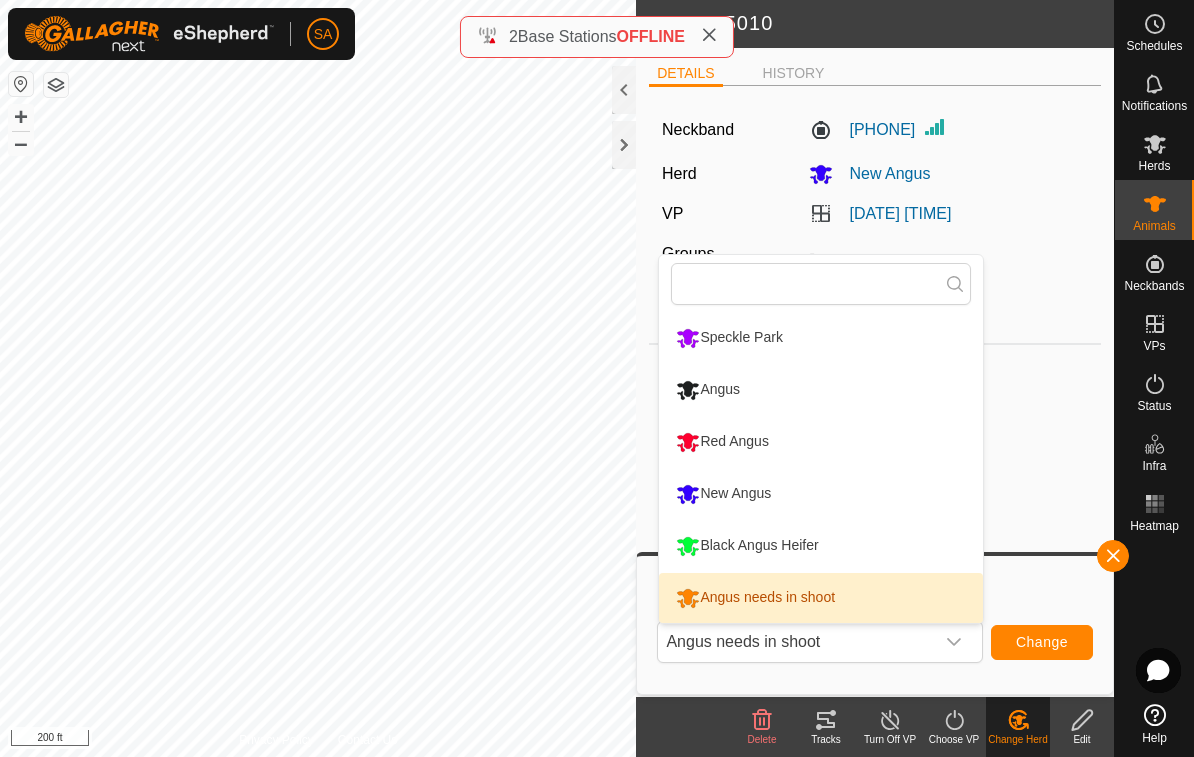 click on "Angus needs in shoot" at bounding box center [755, 598] 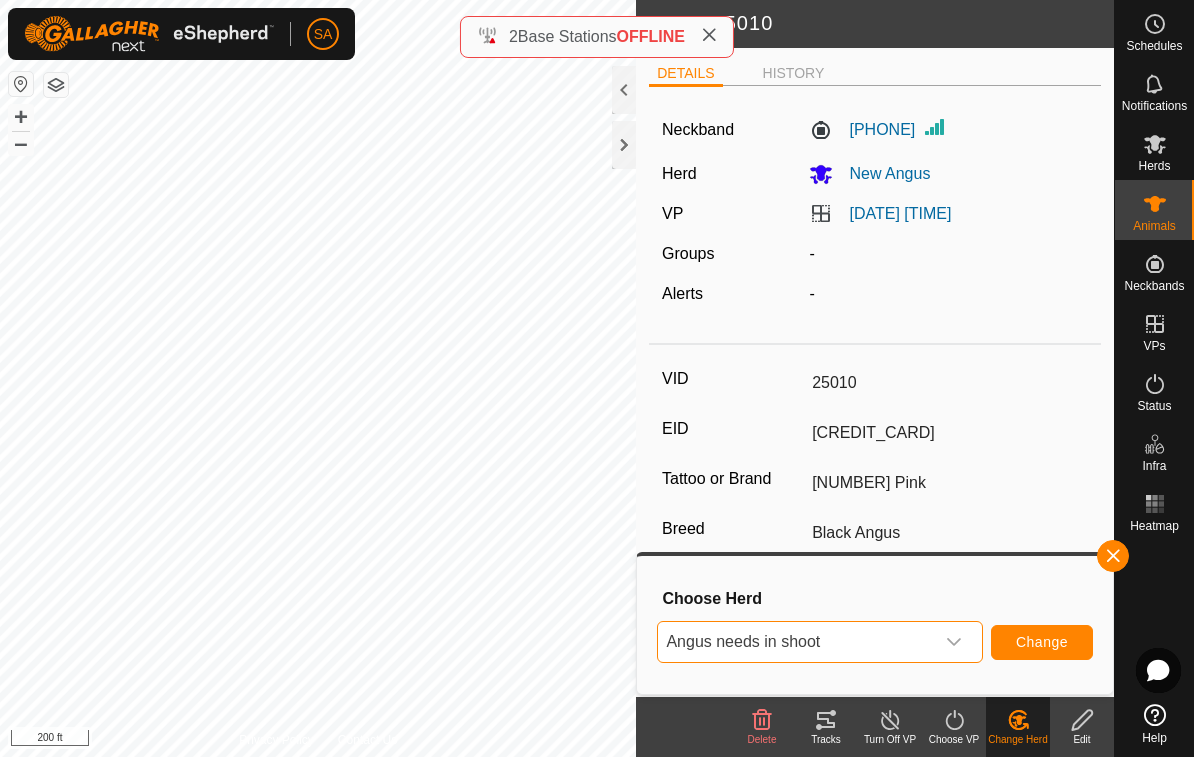 click on "Change" at bounding box center [1042, 642] 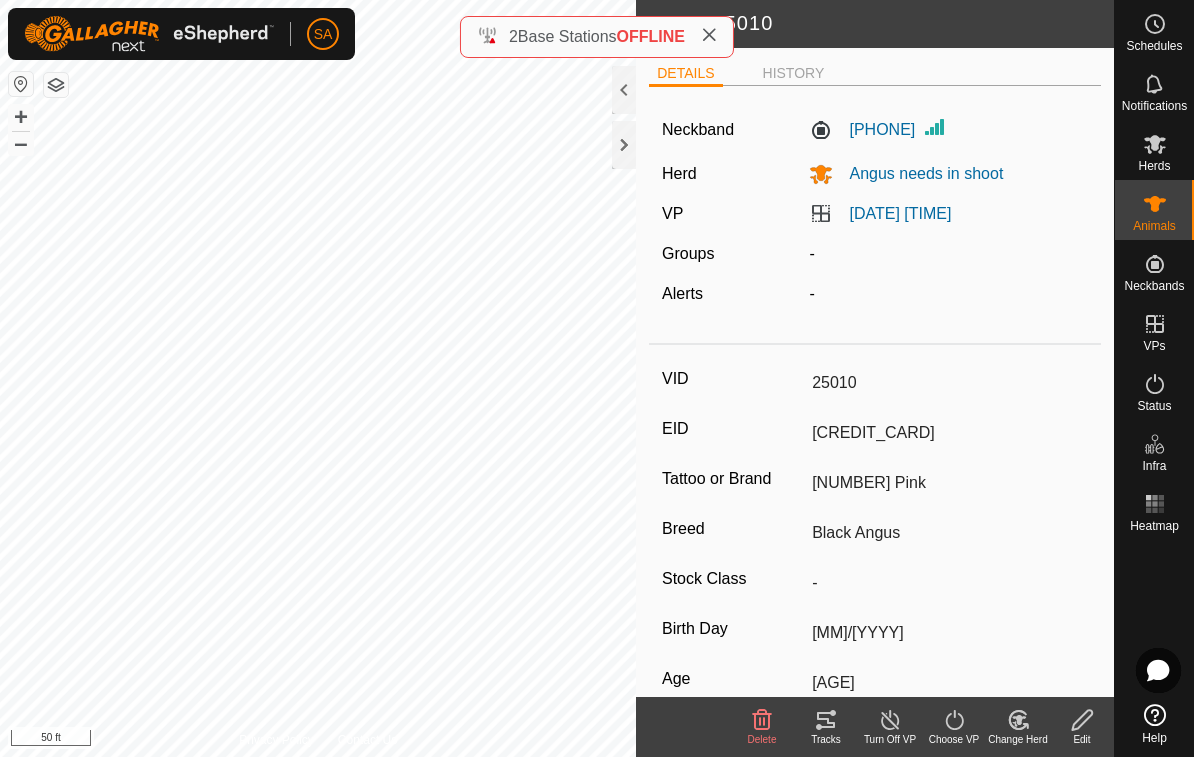 click 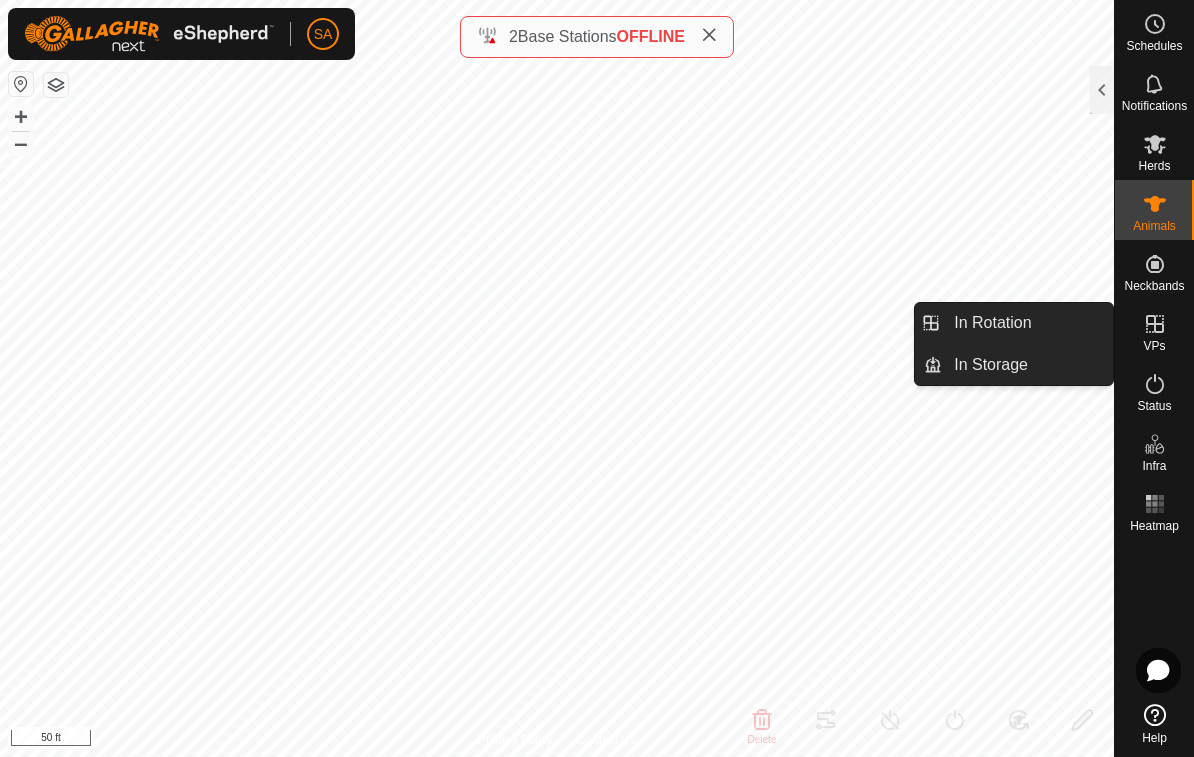 click on "In Rotation" at bounding box center (1027, 323) 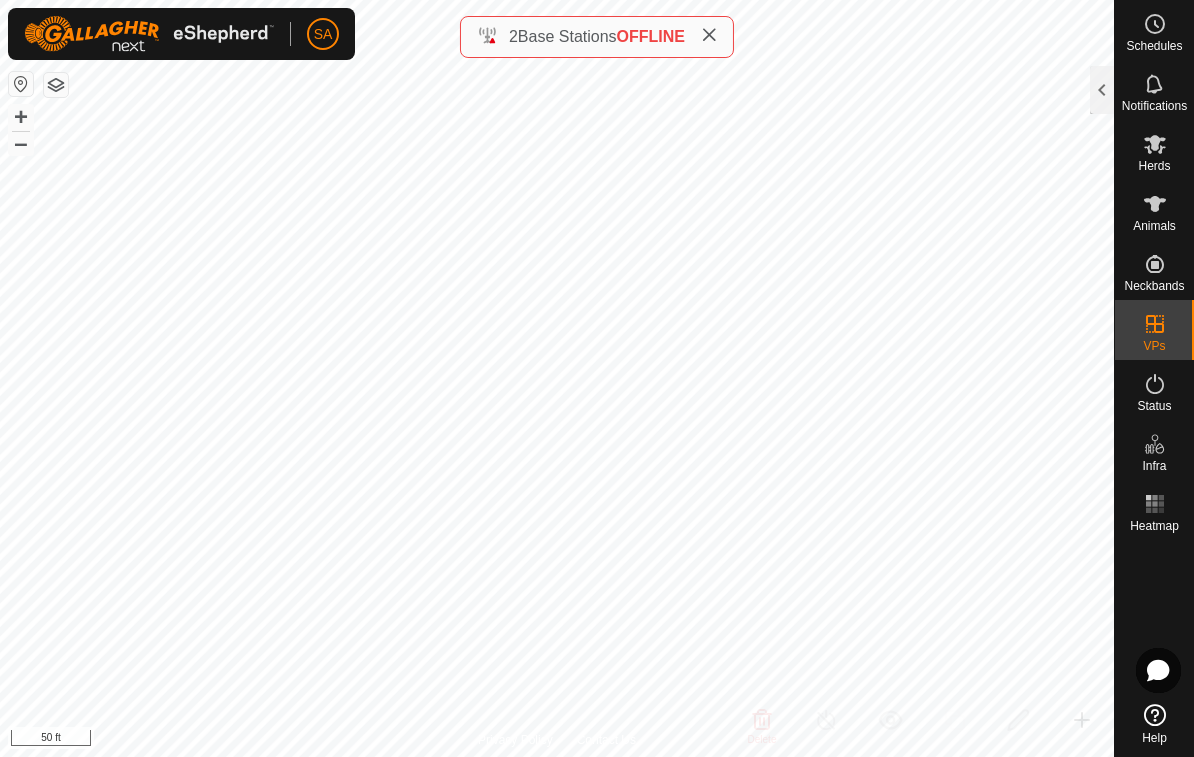 click 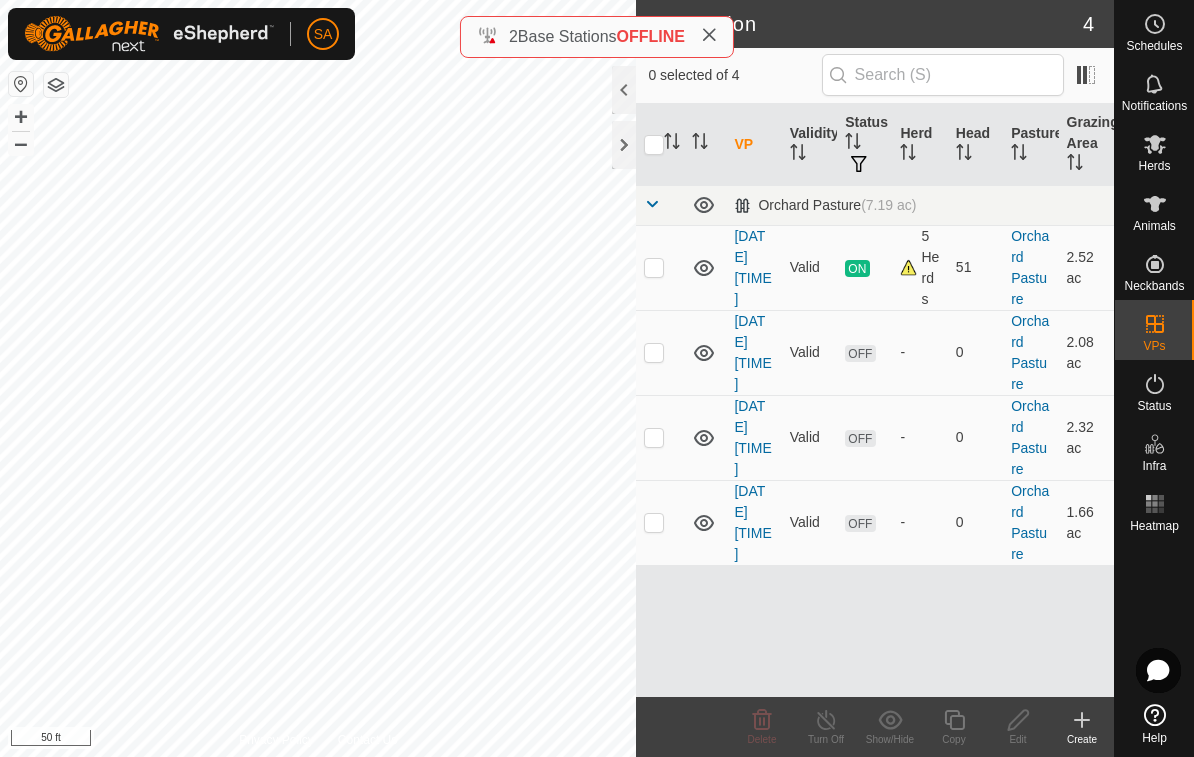 click at bounding box center (654, 267) 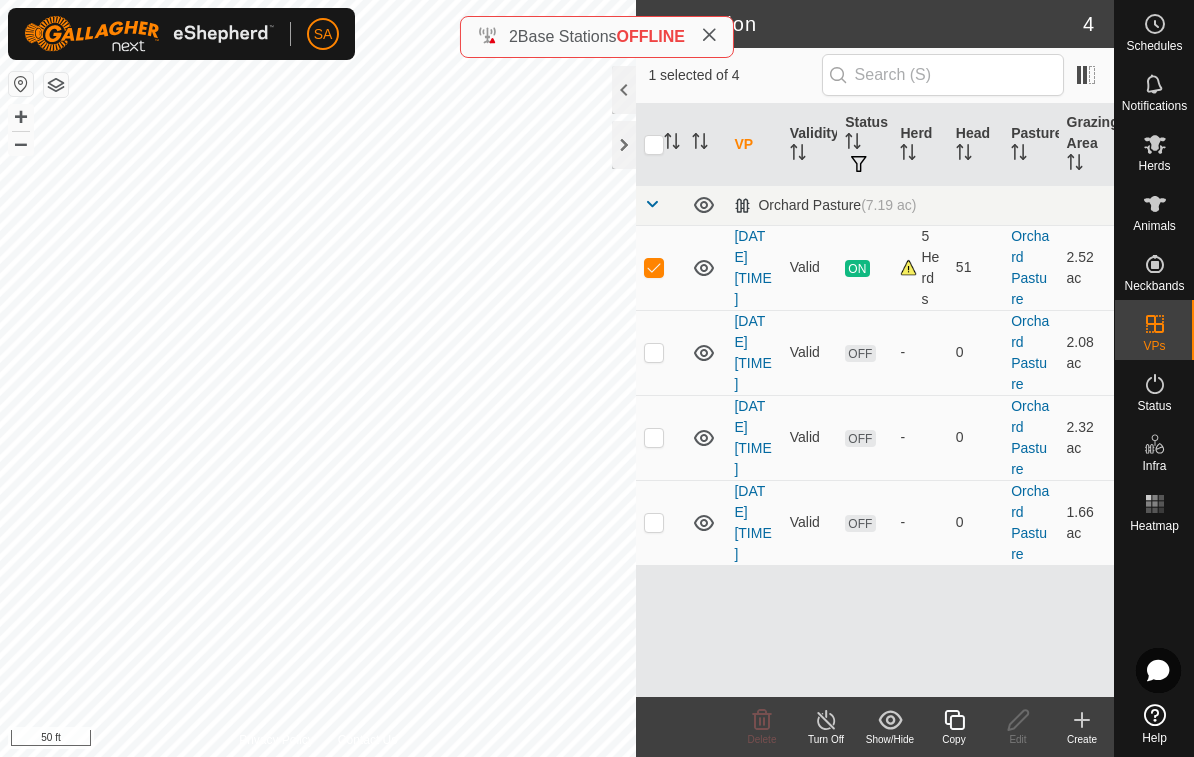 click 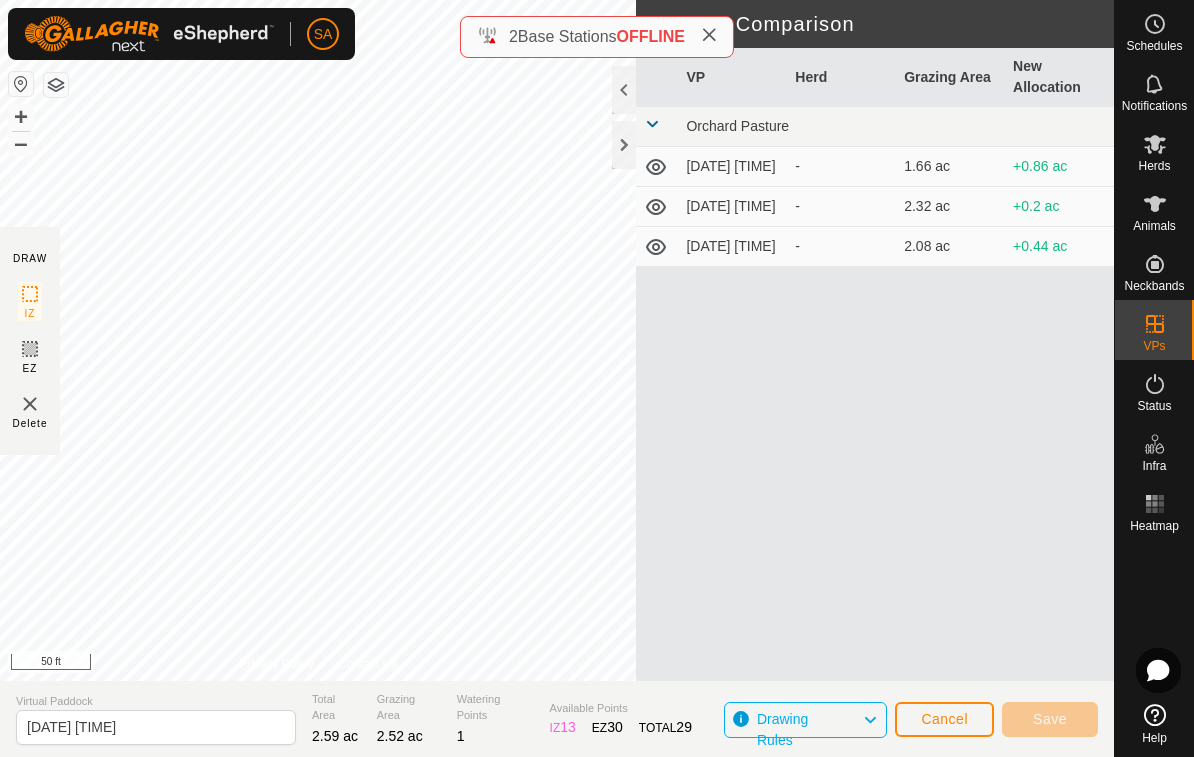 click 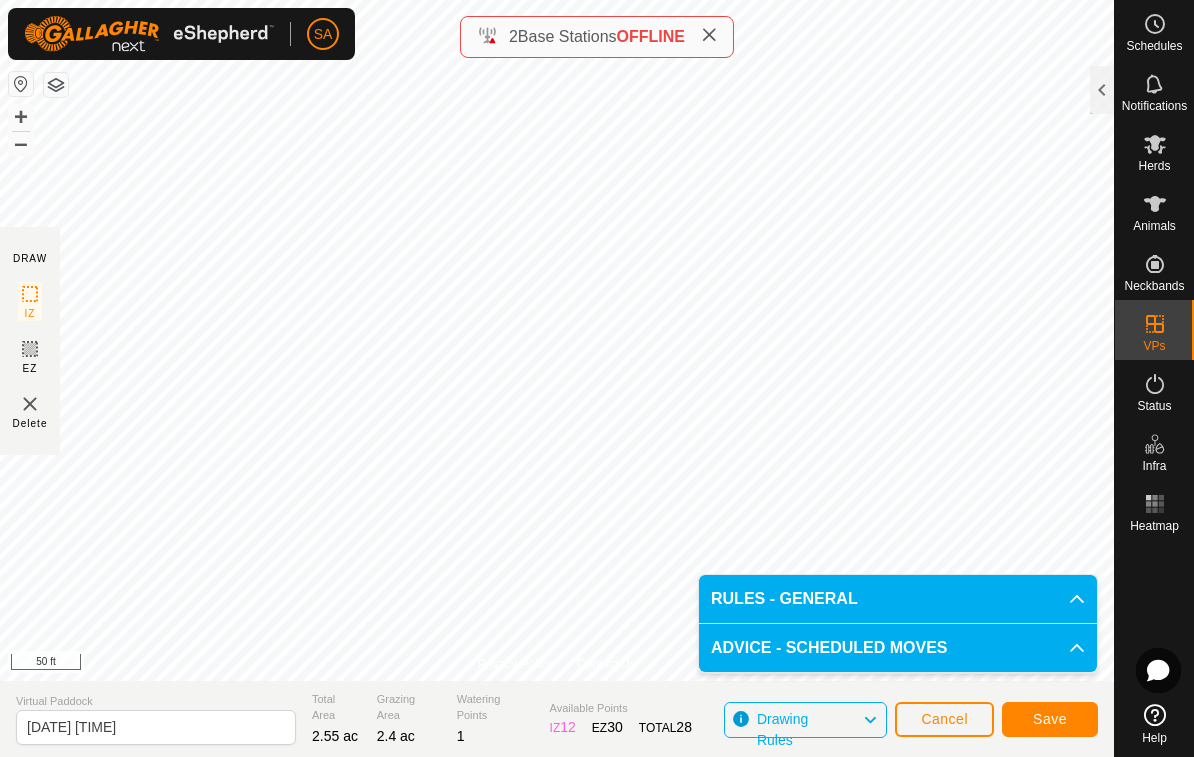 click on "Save" 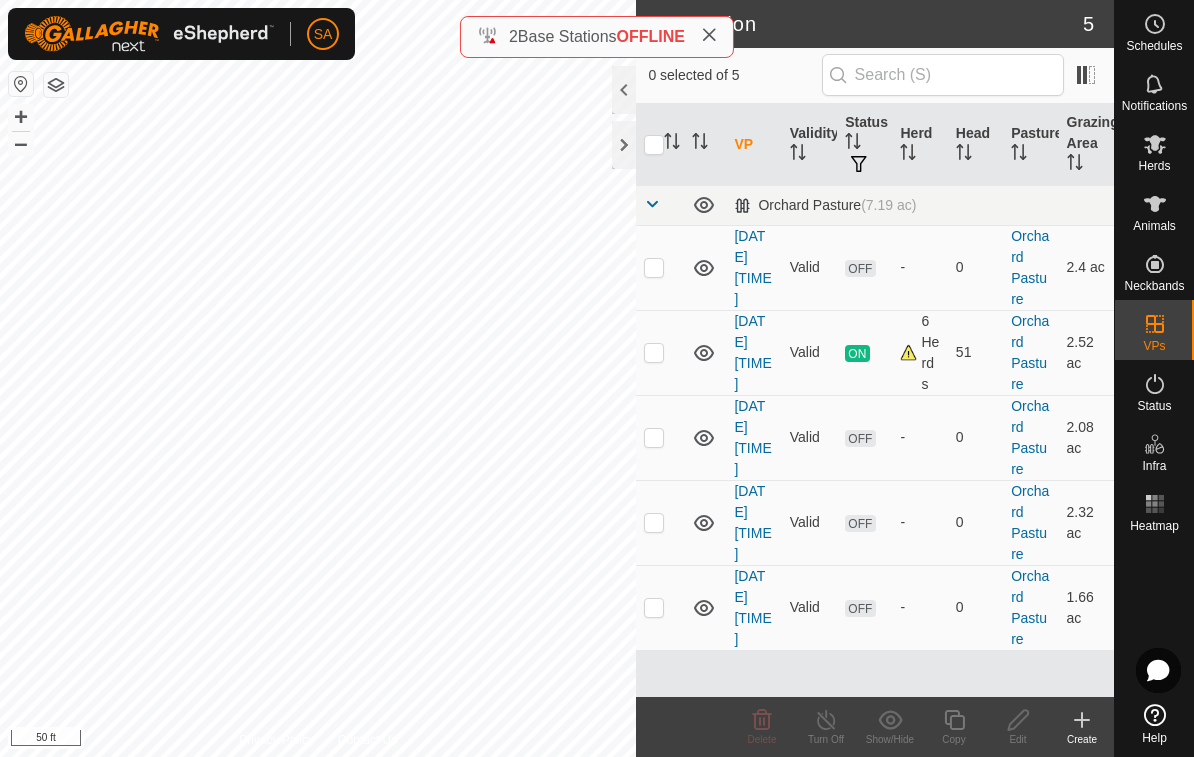 click 